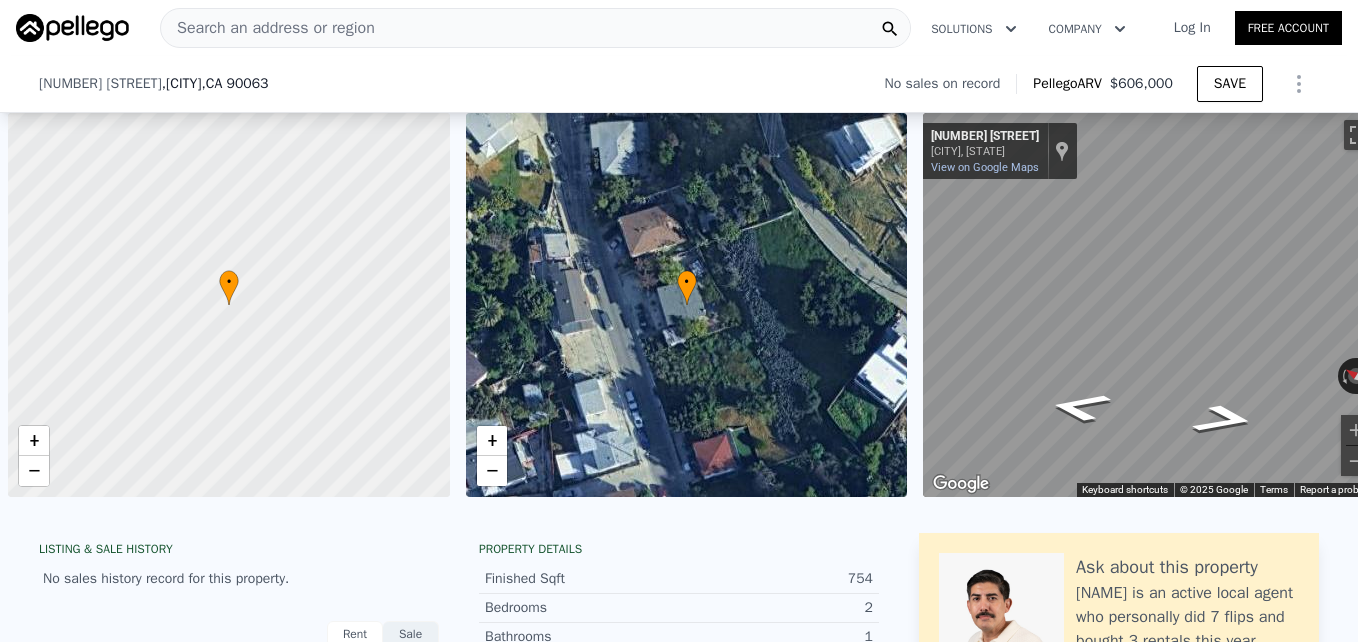 scroll, scrollTop: 0, scrollLeft: 0, axis: both 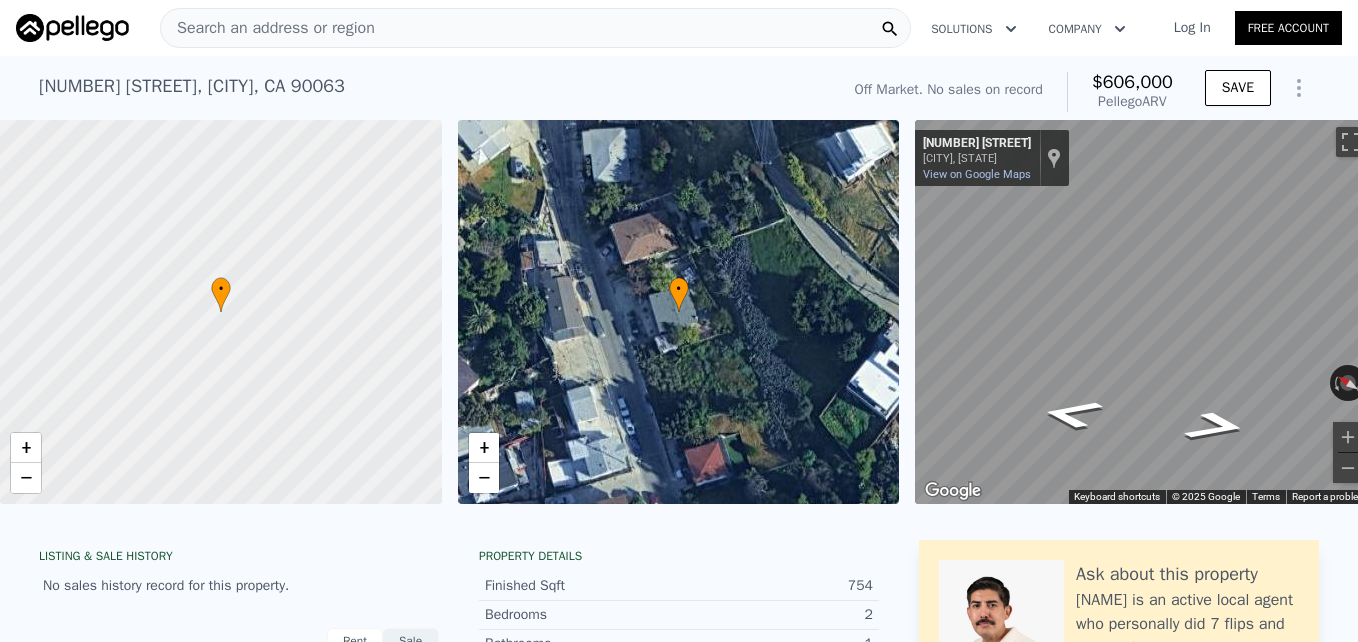 click on "Search an address or region" at bounding box center (268, 28) 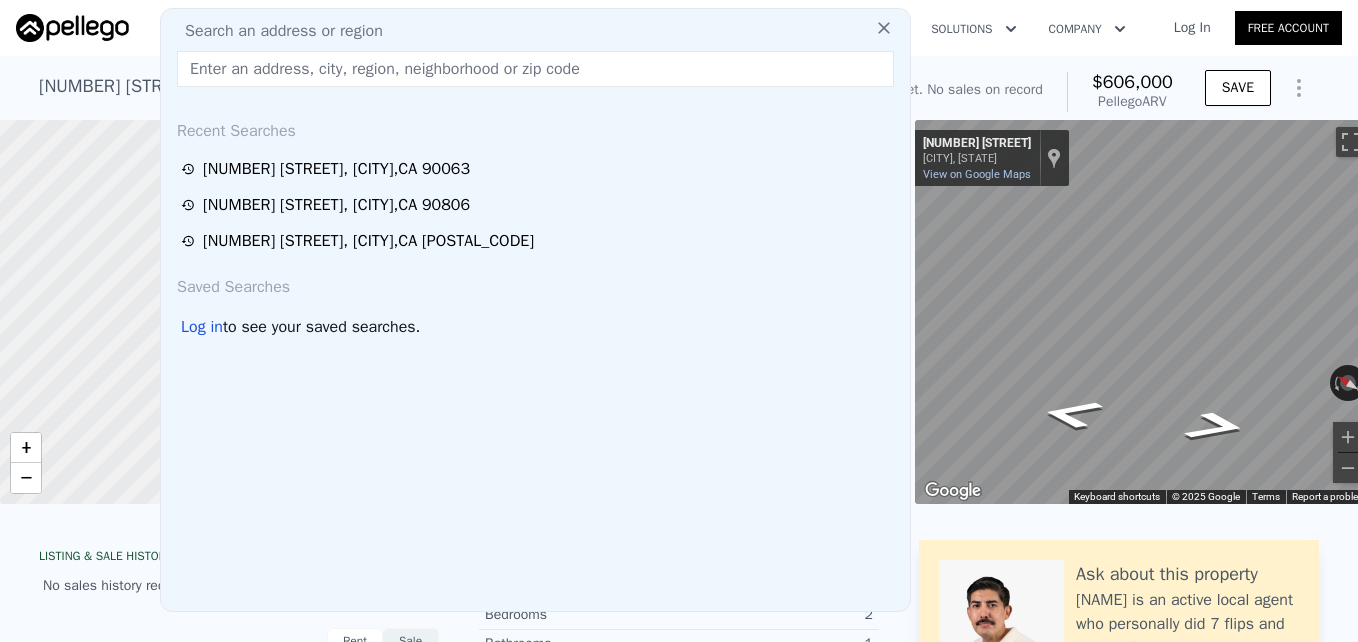 click at bounding box center (535, 69) 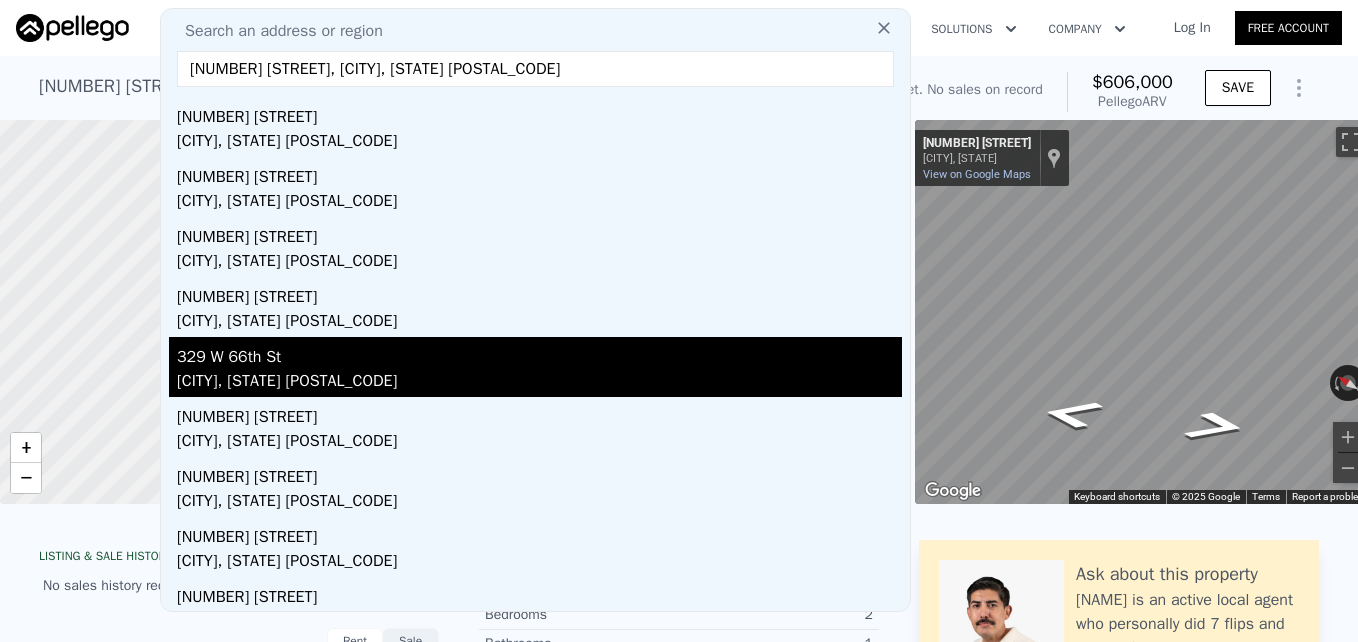 scroll, scrollTop: 140, scrollLeft: 0, axis: vertical 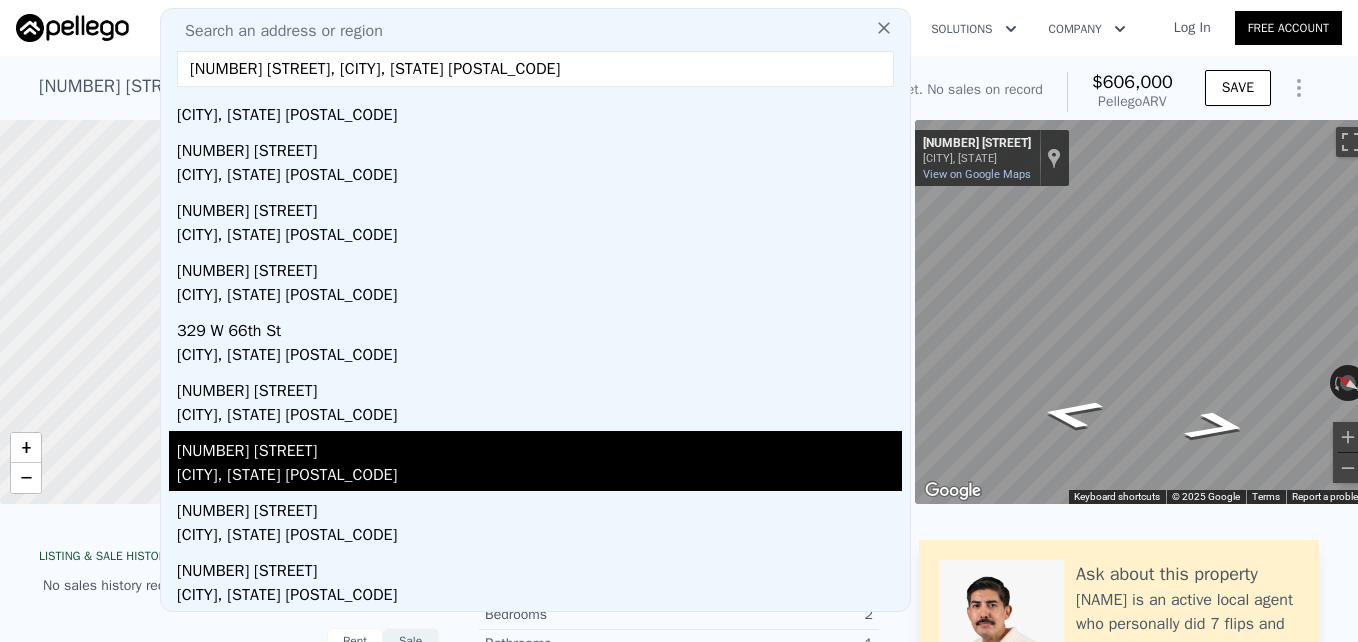 type on "[NUMBER] [STREET], [CITY], [STATE] [POSTAL_CODE]" 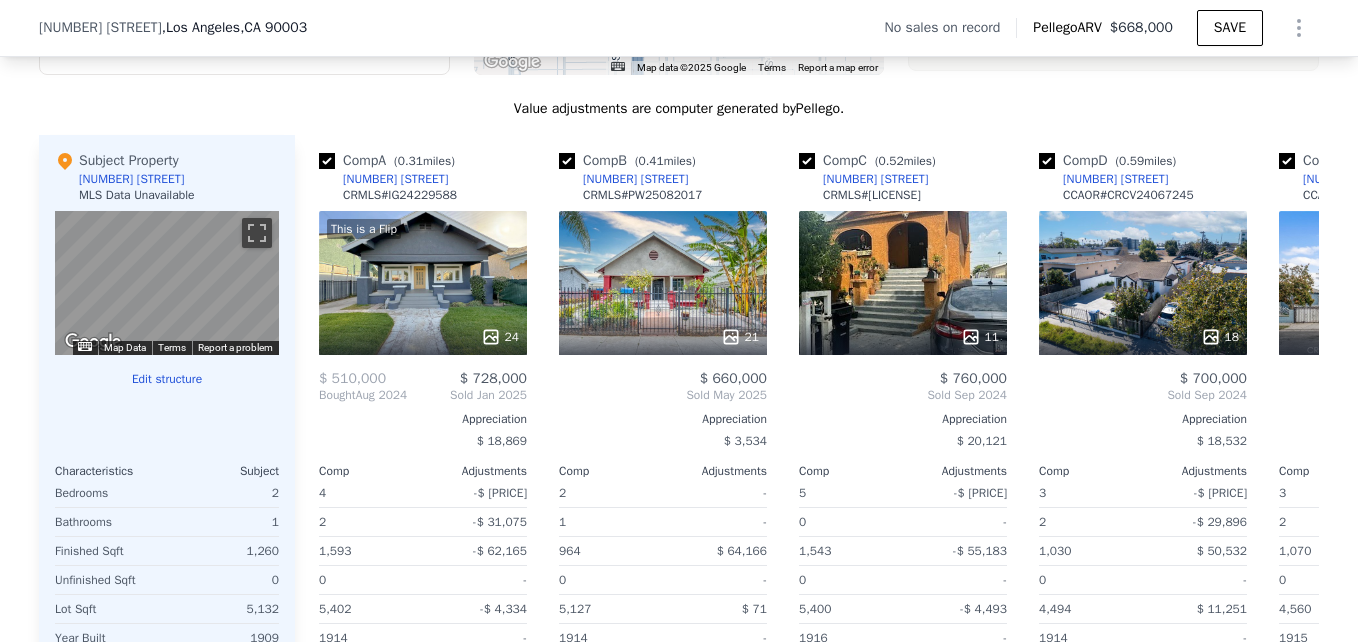 scroll, scrollTop: 1871, scrollLeft: 0, axis: vertical 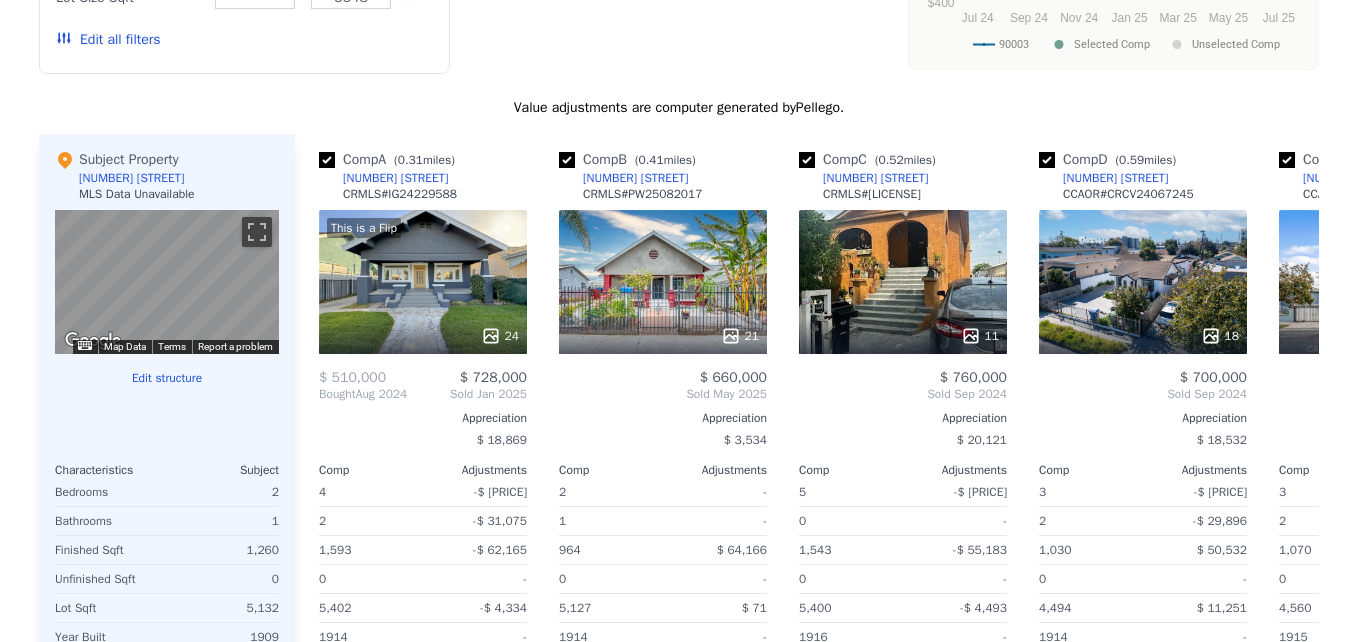 drag, startPoint x: 632, startPoint y: 185, endPoint x: 327, endPoint y: 38, distance: 338.57645 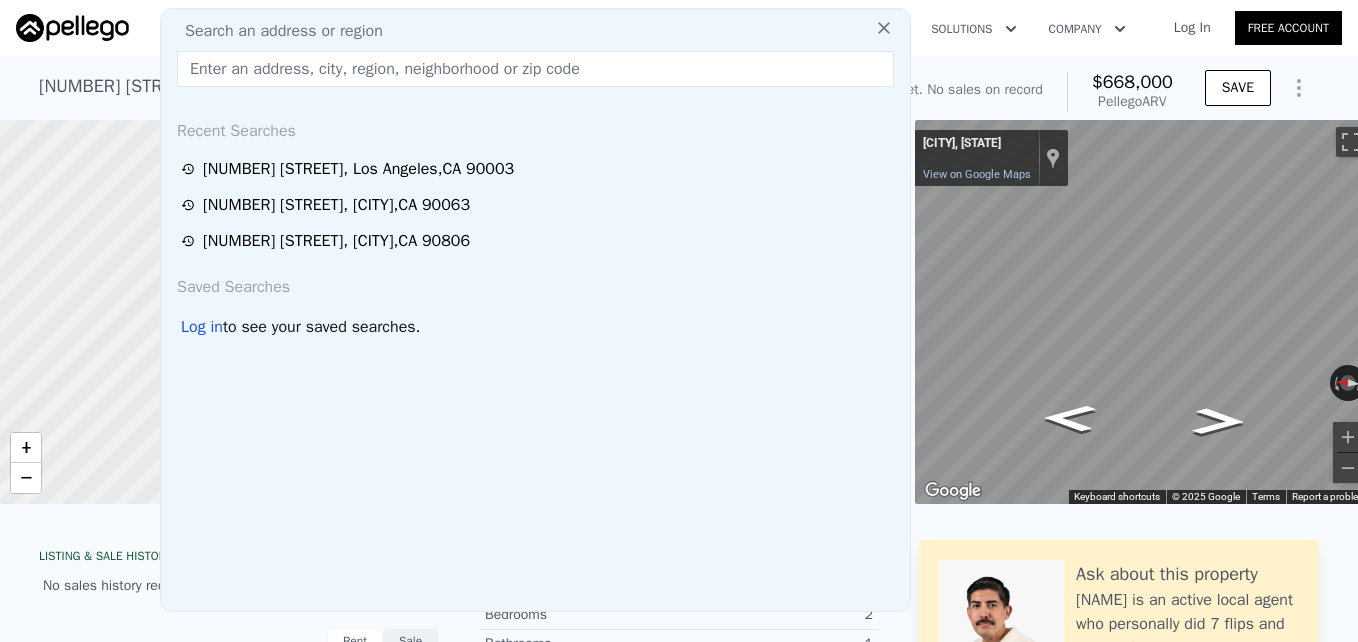 click at bounding box center [535, 69] 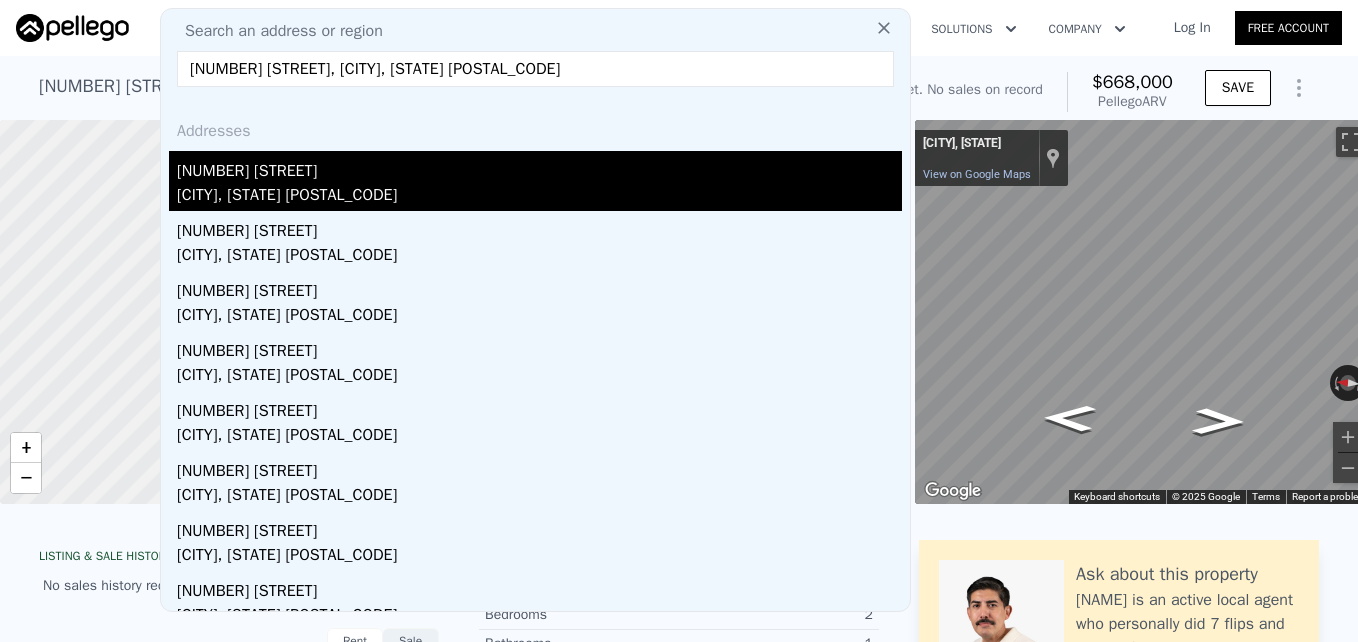type on "[NUMBER] [STREET], [CITY], [STATE] [POSTAL_CODE]" 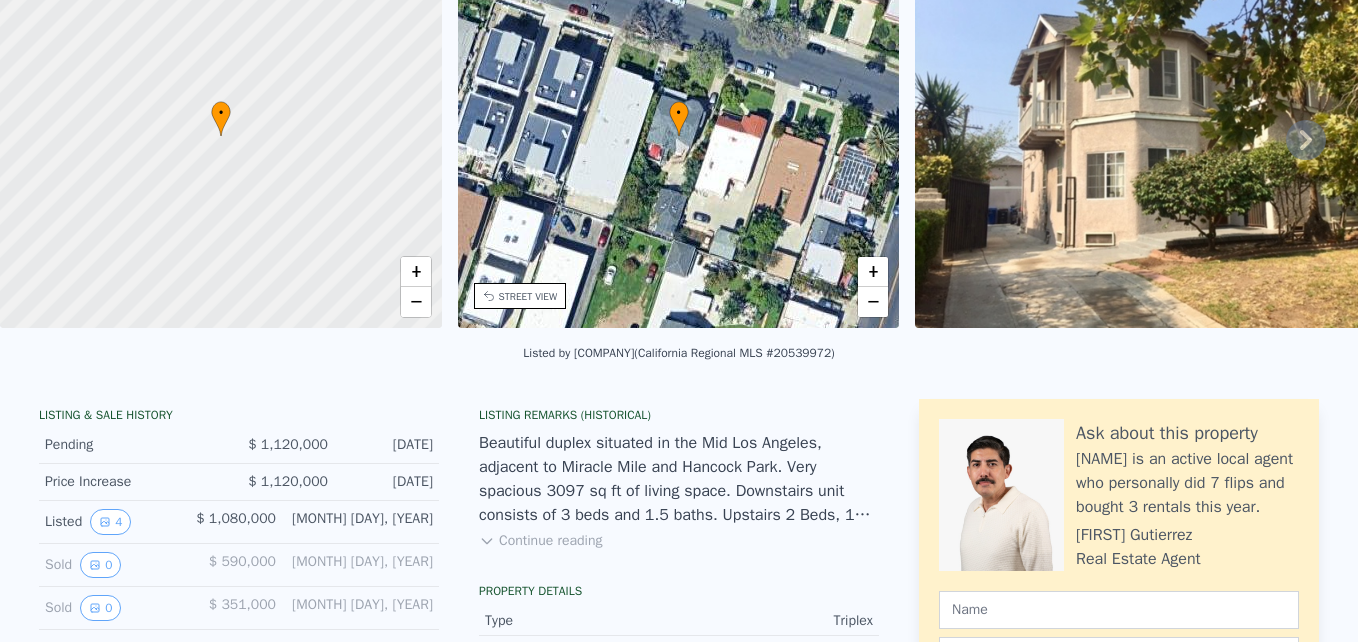 scroll, scrollTop: 0, scrollLeft: 0, axis: both 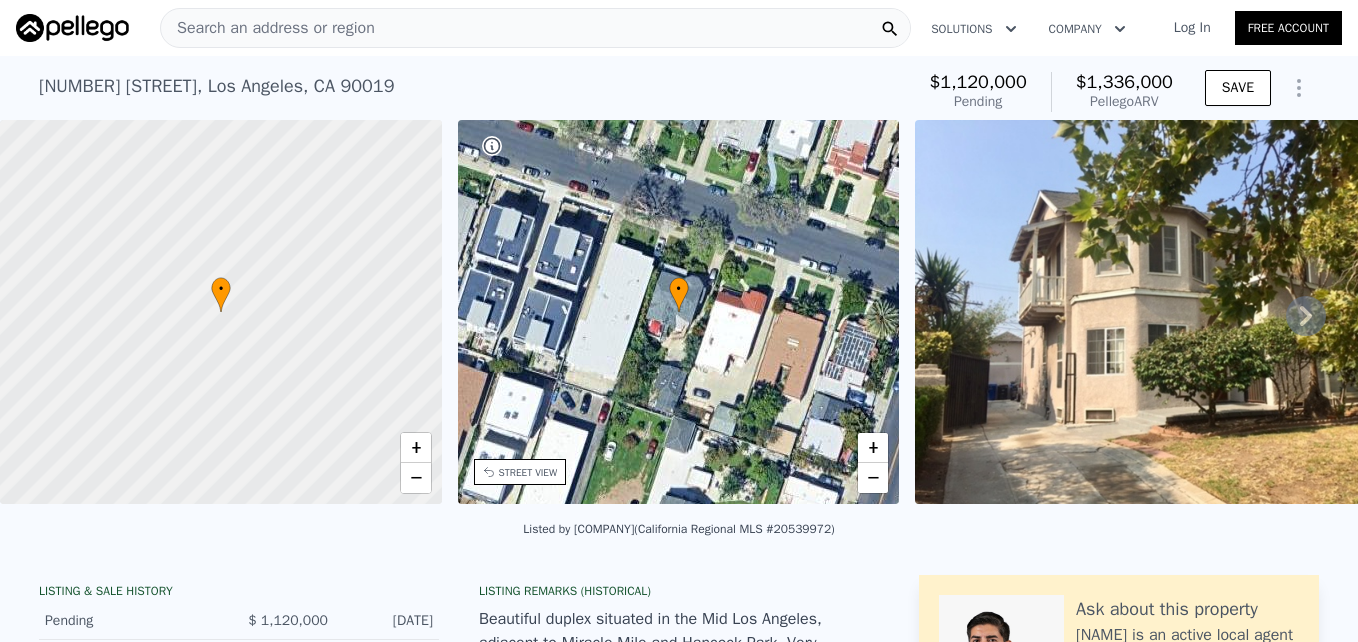 click on "Search an address or region" at bounding box center [268, 28] 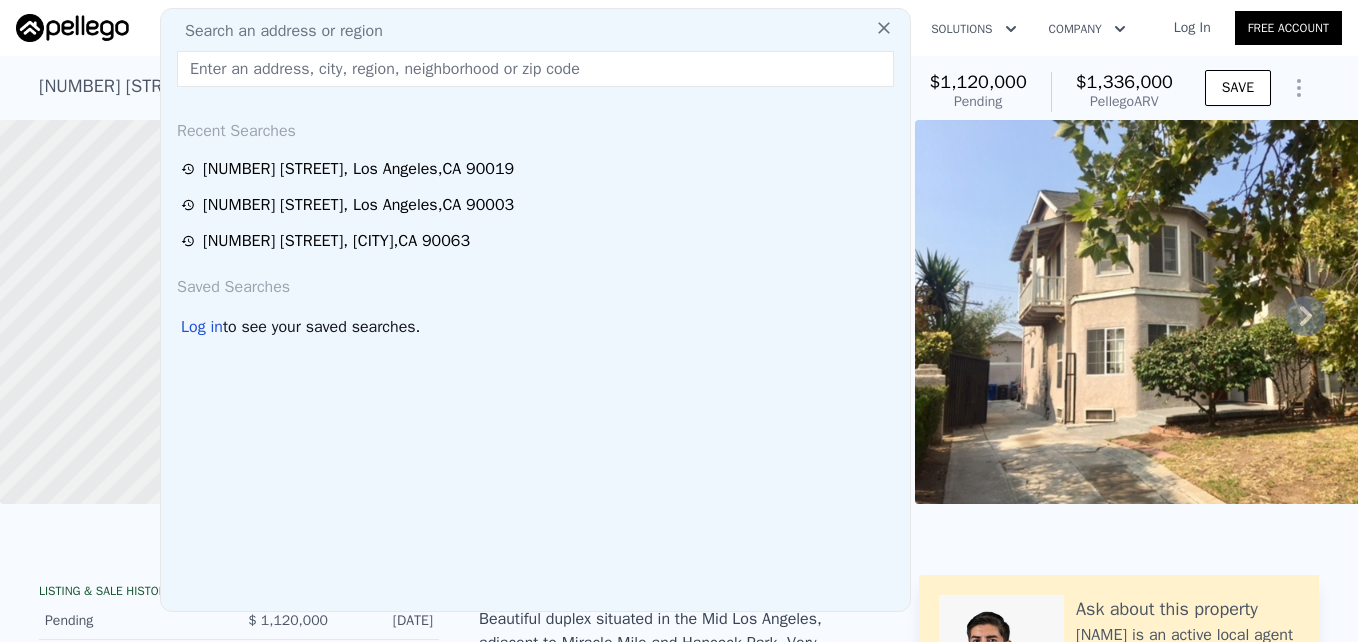 click at bounding box center (535, 69) 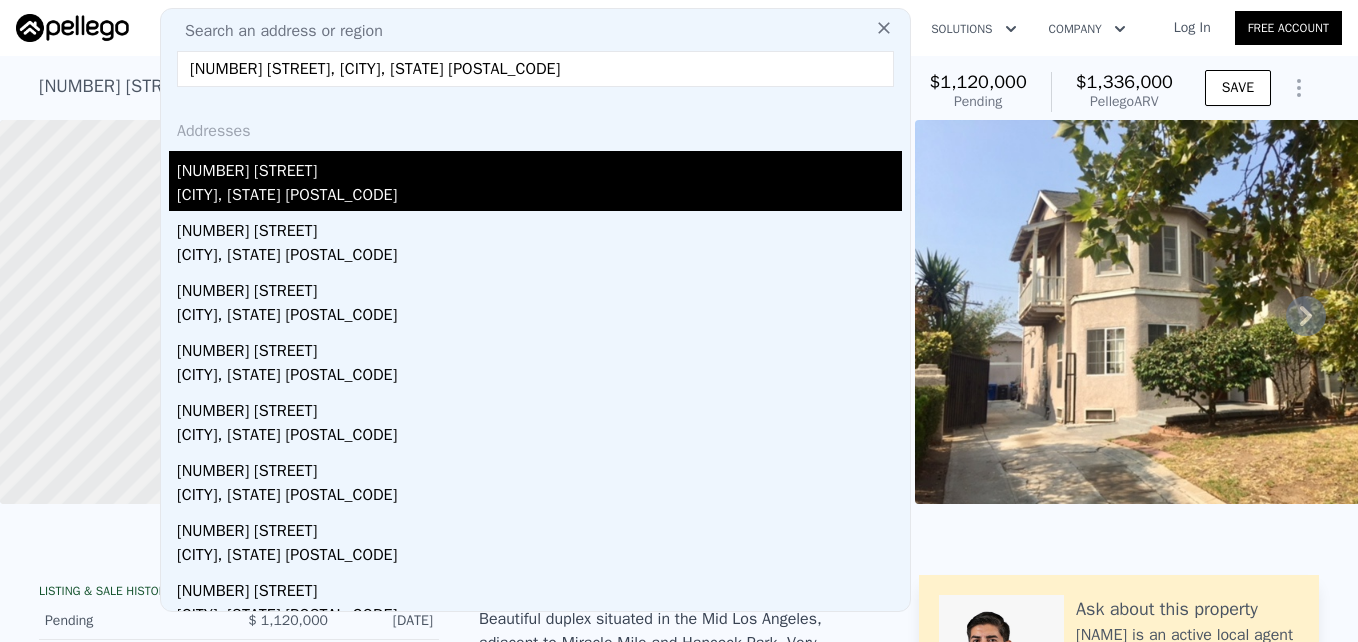 type on "[NUMBER] [STREET], [CITY], [STATE] [POSTAL_CODE]" 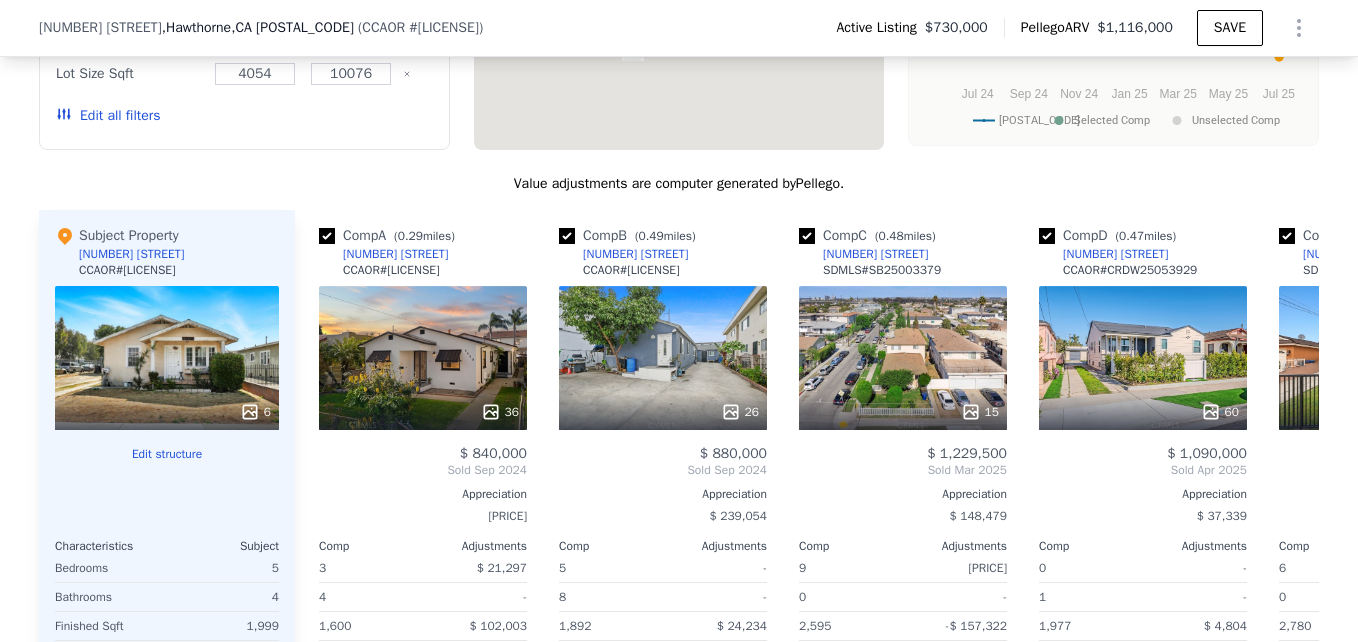 scroll, scrollTop: 2115, scrollLeft: 0, axis: vertical 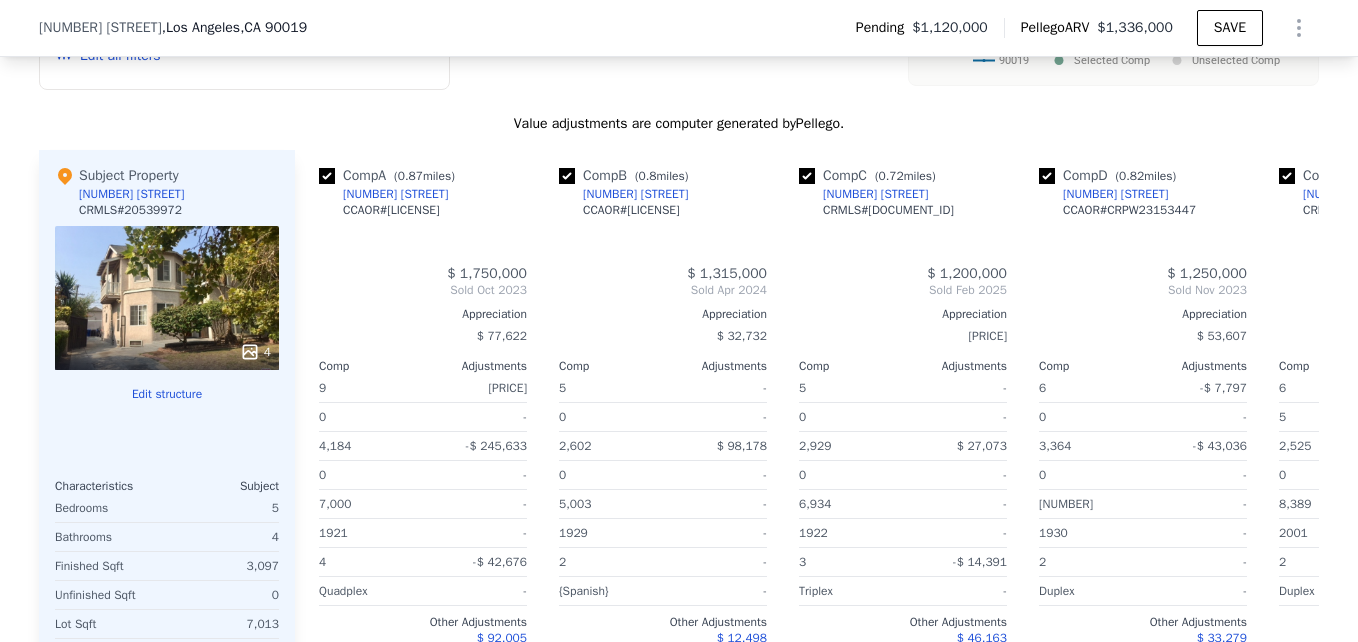 type on "$ 1,336,000" 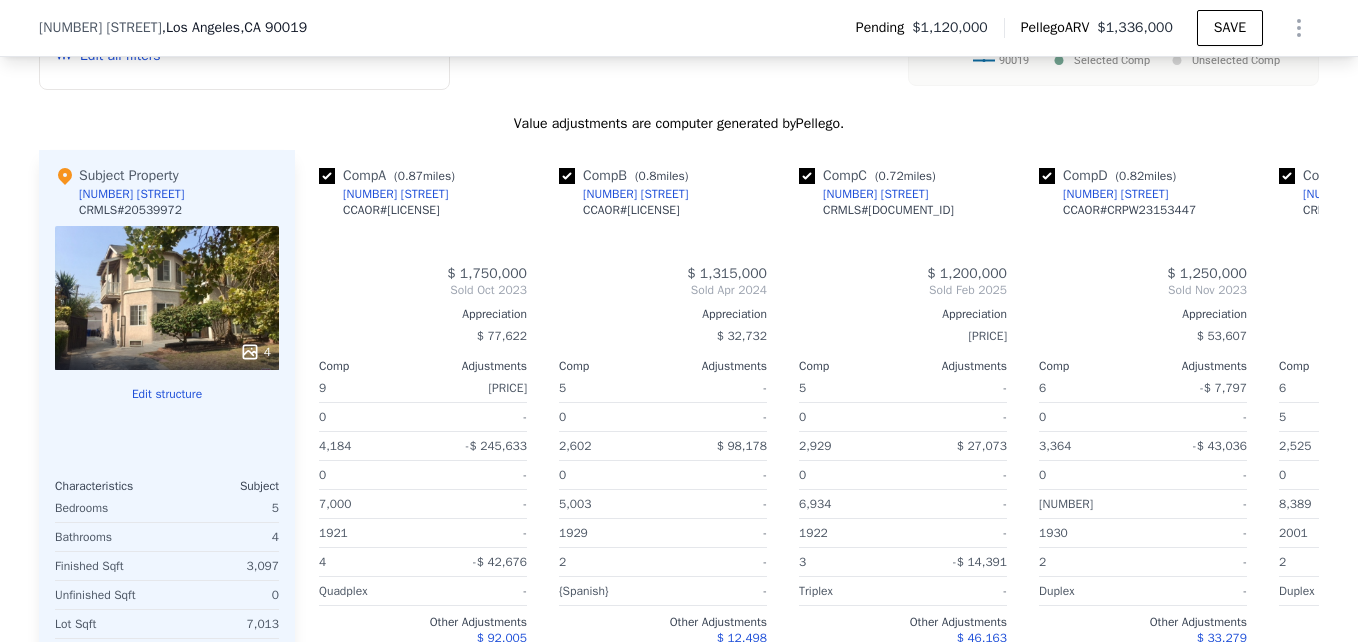 type on "1" 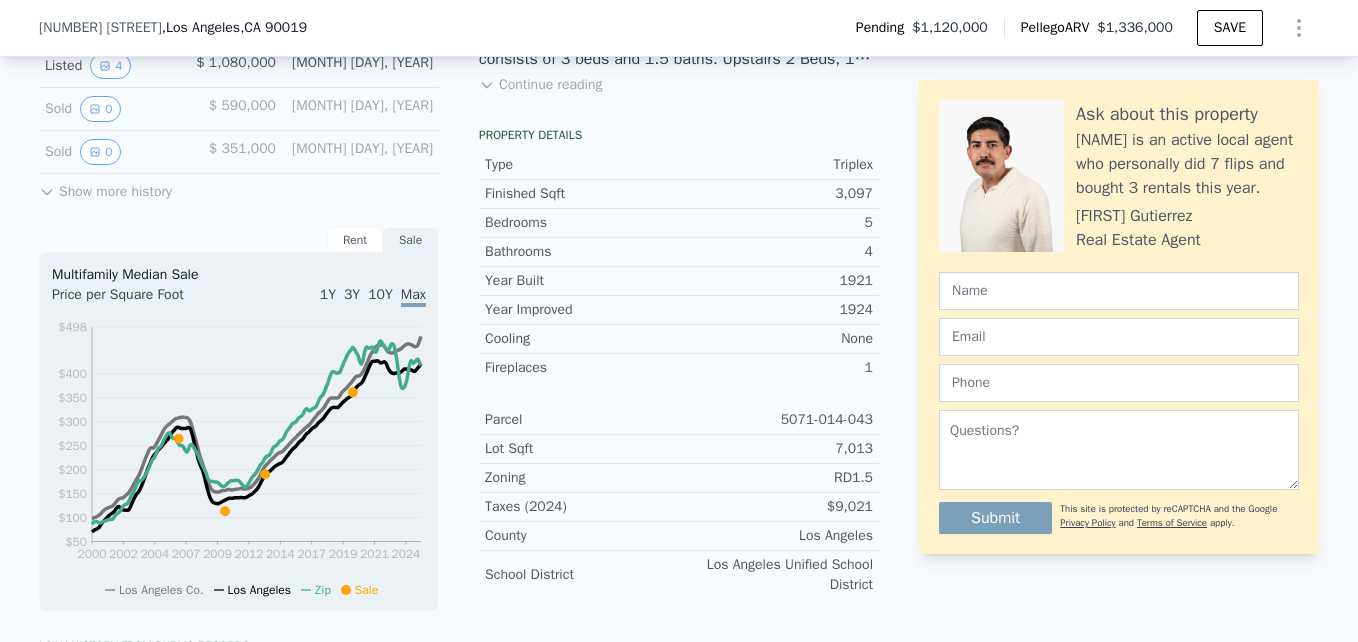 scroll, scrollTop: 7, scrollLeft: 0, axis: vertical 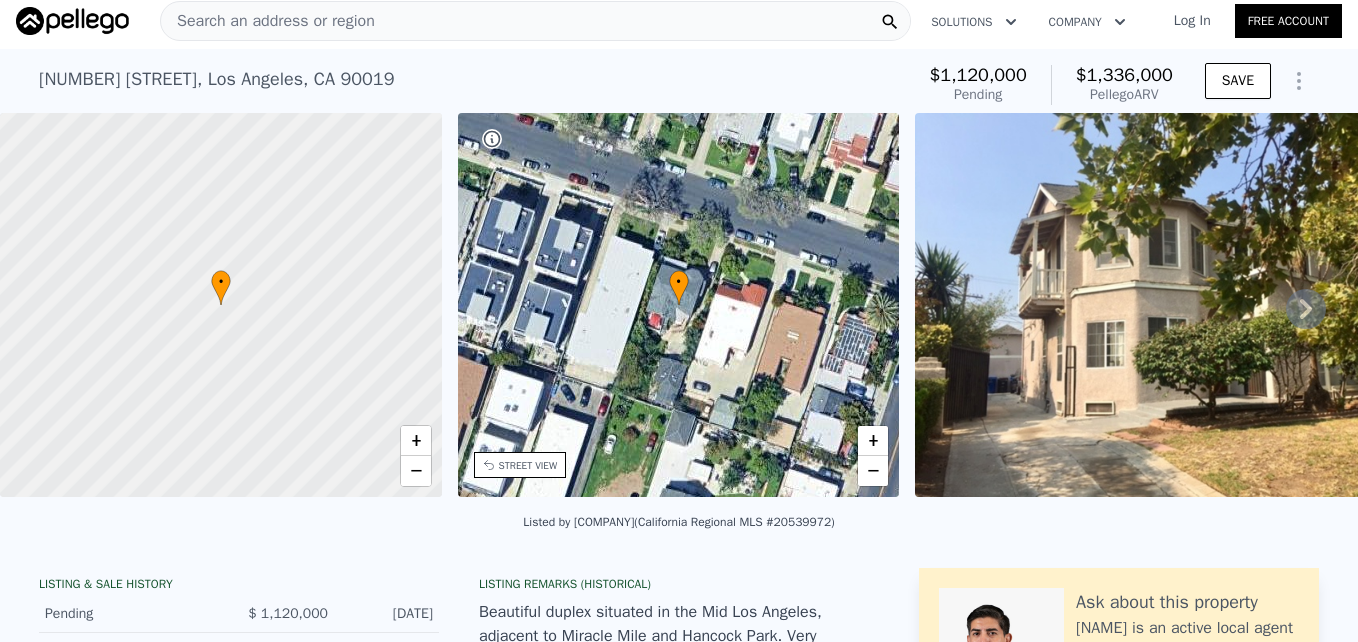 click on "Search an address or region" at bounding box center [535, 21] 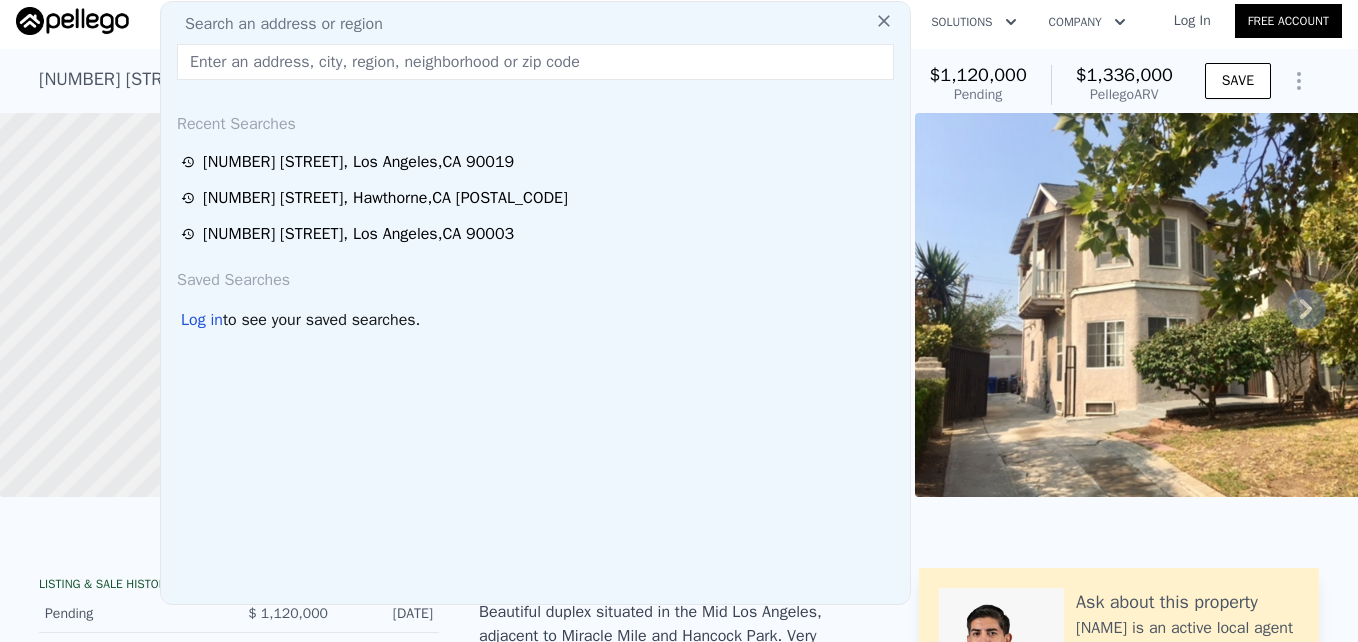 click at bounding box center [535, 62] 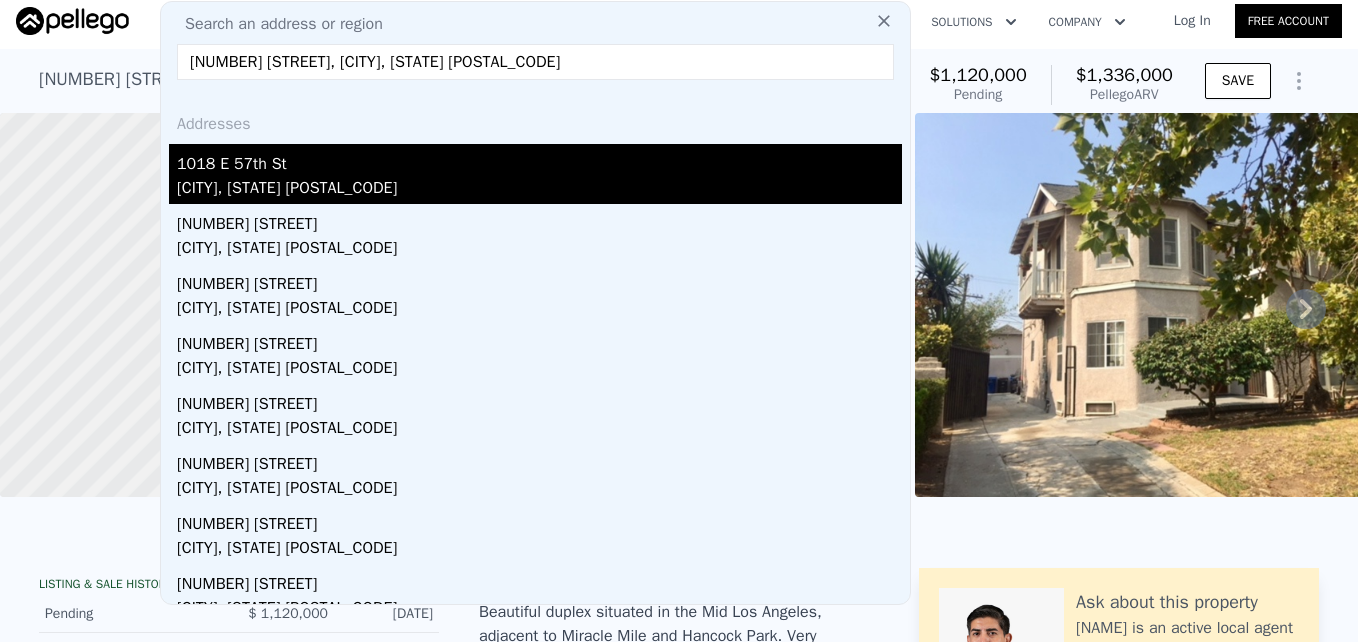 type on "[NUMBER] [STREET], [CITY], [STATE] [POSTAL_CODE]" 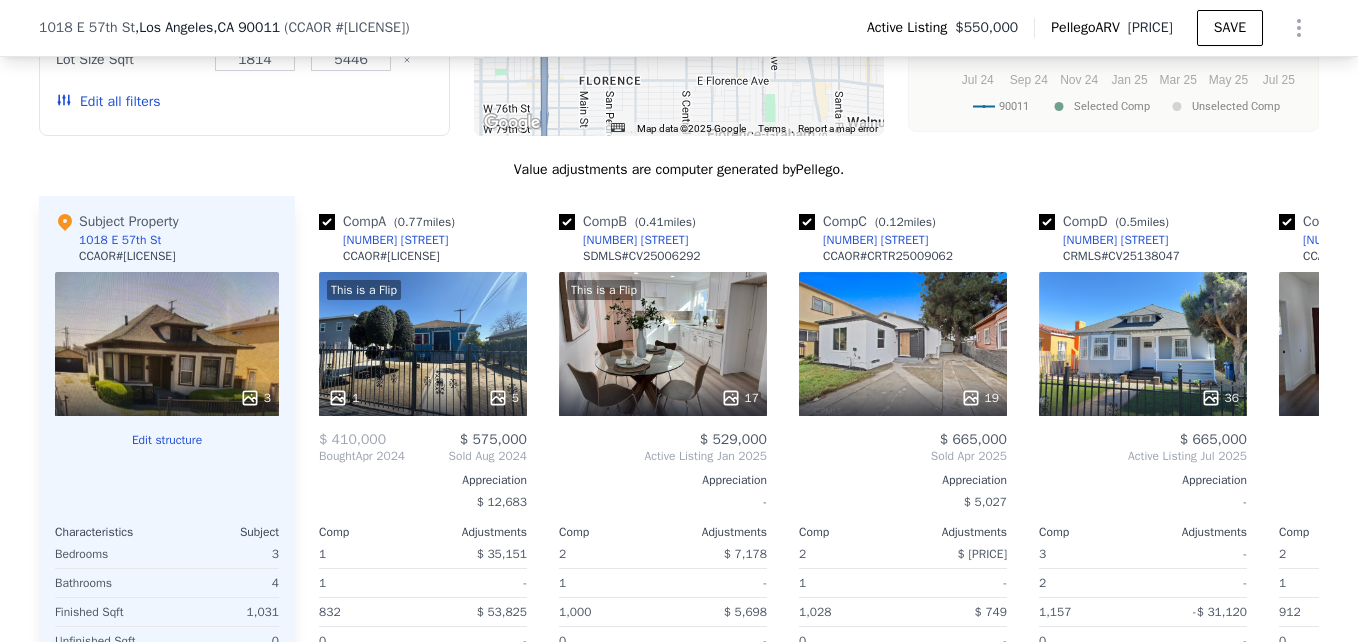 scroll, scrollTop: 2623, scrollLeft: 0, axis: vertical 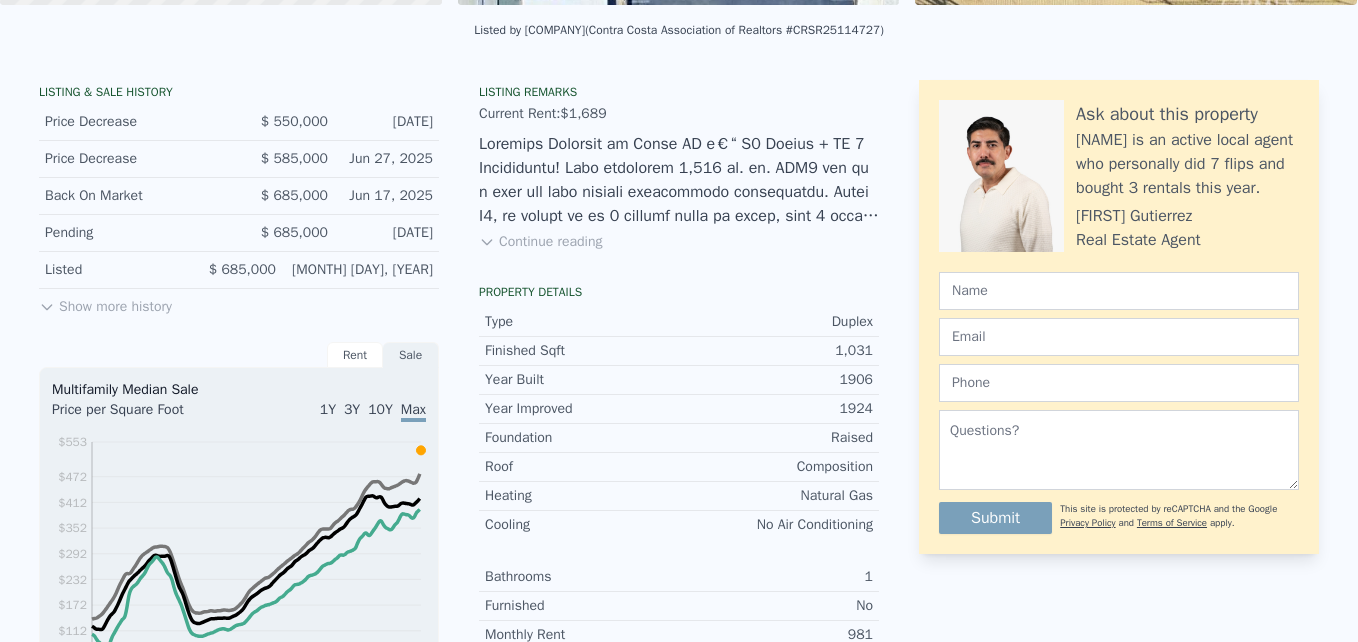click on "Search an address or region" at bounding box center (268, -471) 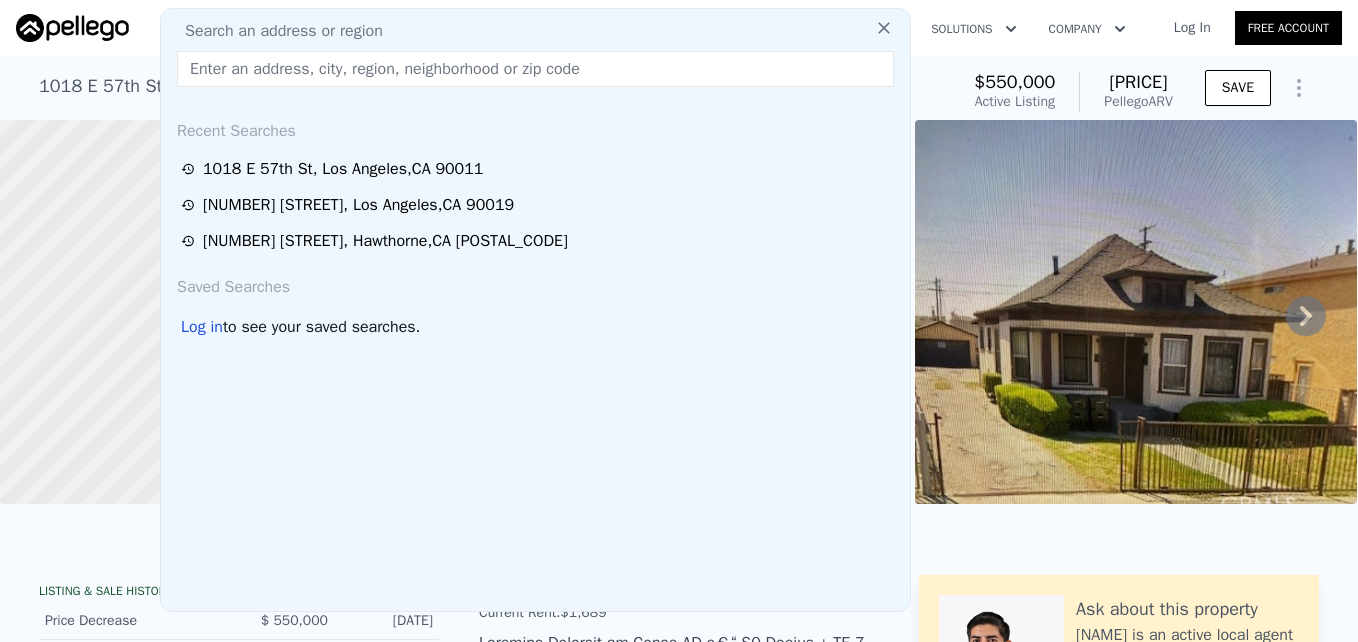click at bounding box center (535, 69) 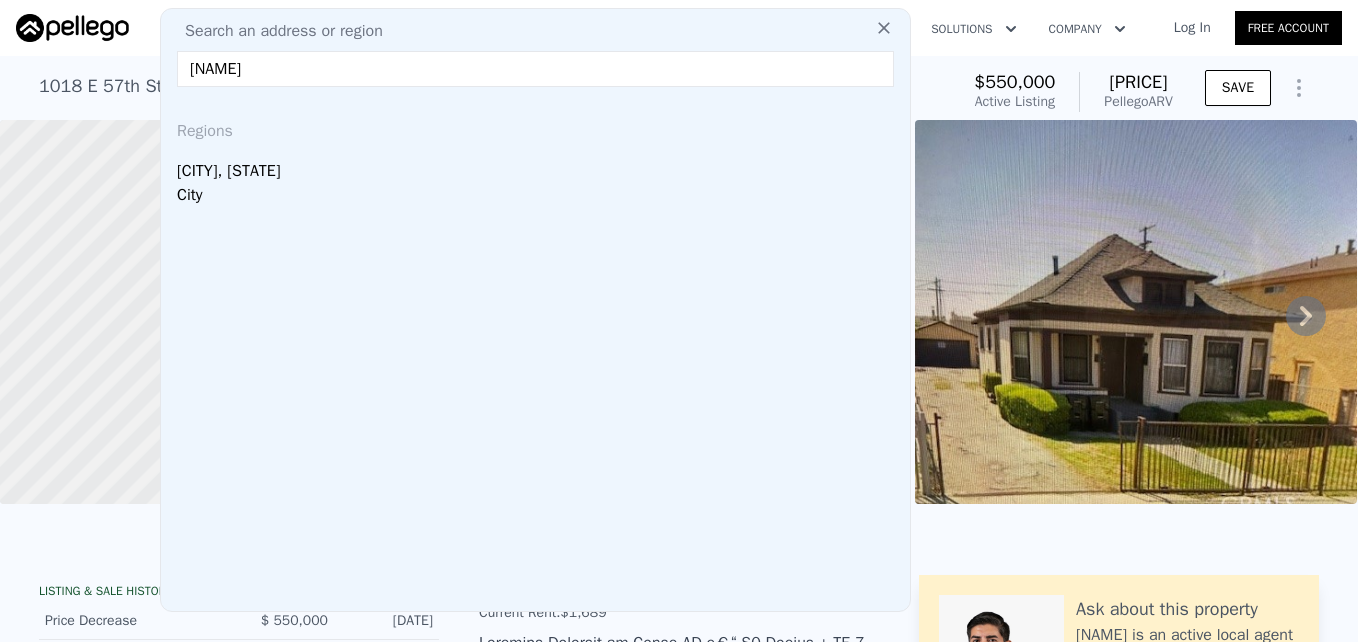 type on "[NAME]" 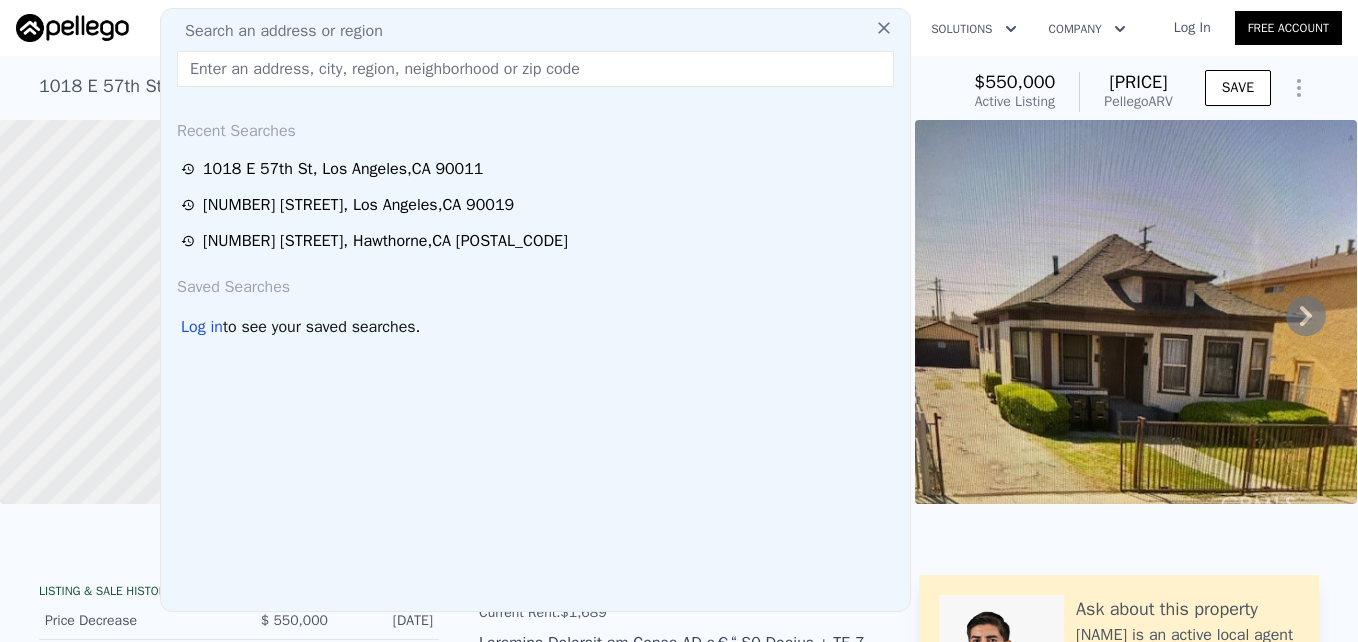 click at bounding box center [535, 69] 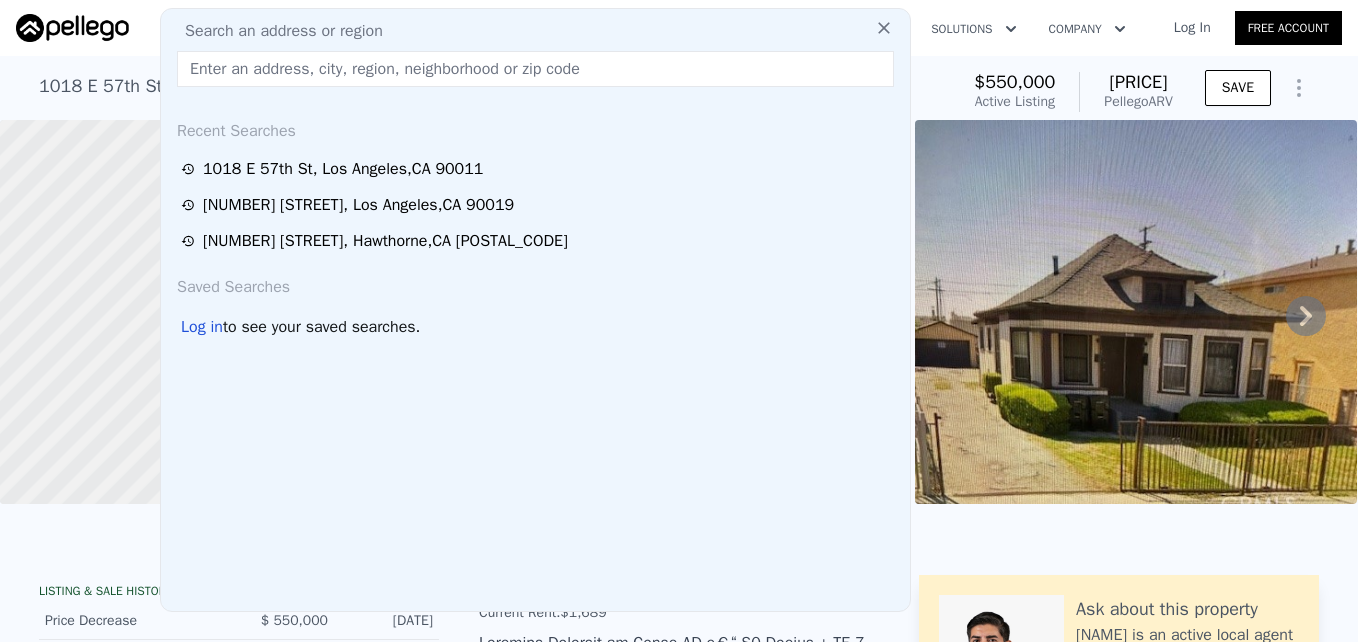 paste on "[PHONE]" 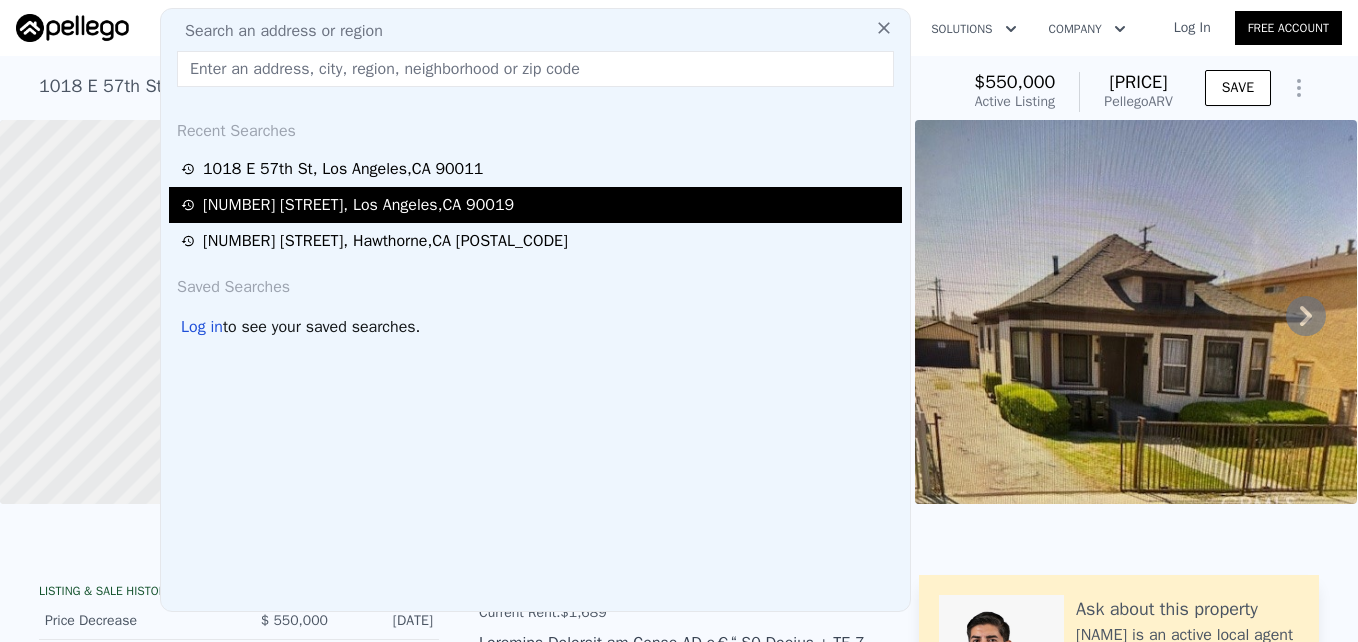 type on "[PHONE]" 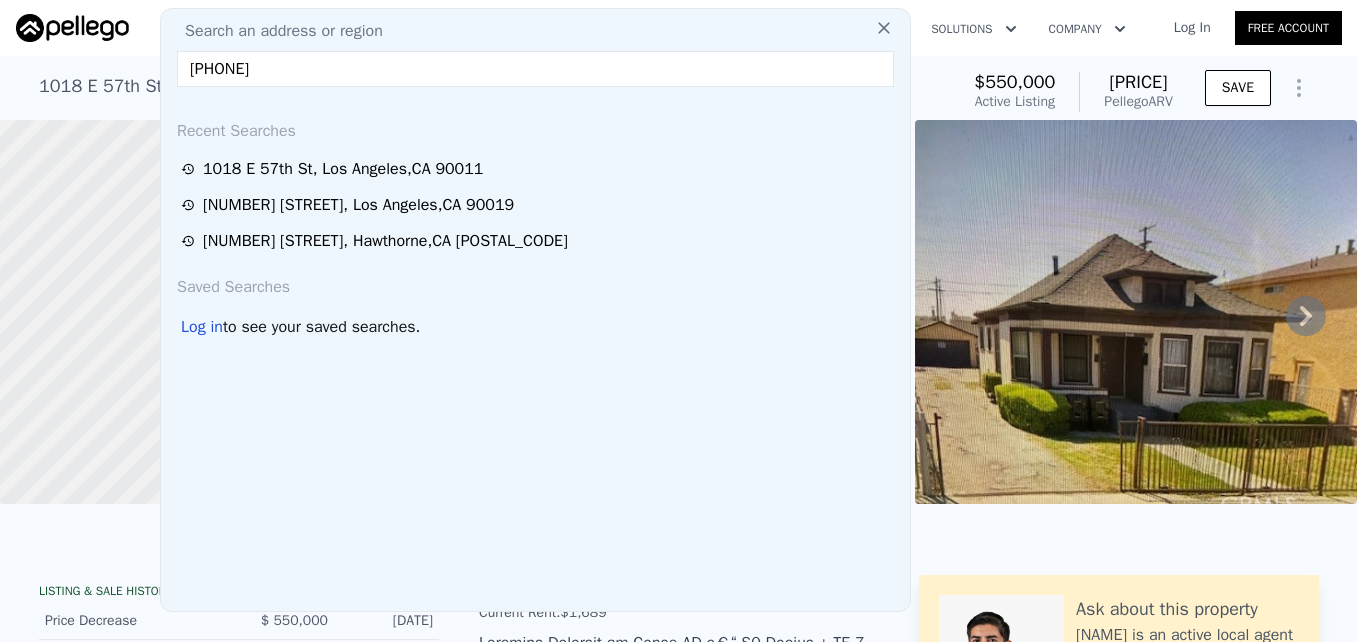 click on "[PHONE]" at bounding box center [535, 69] 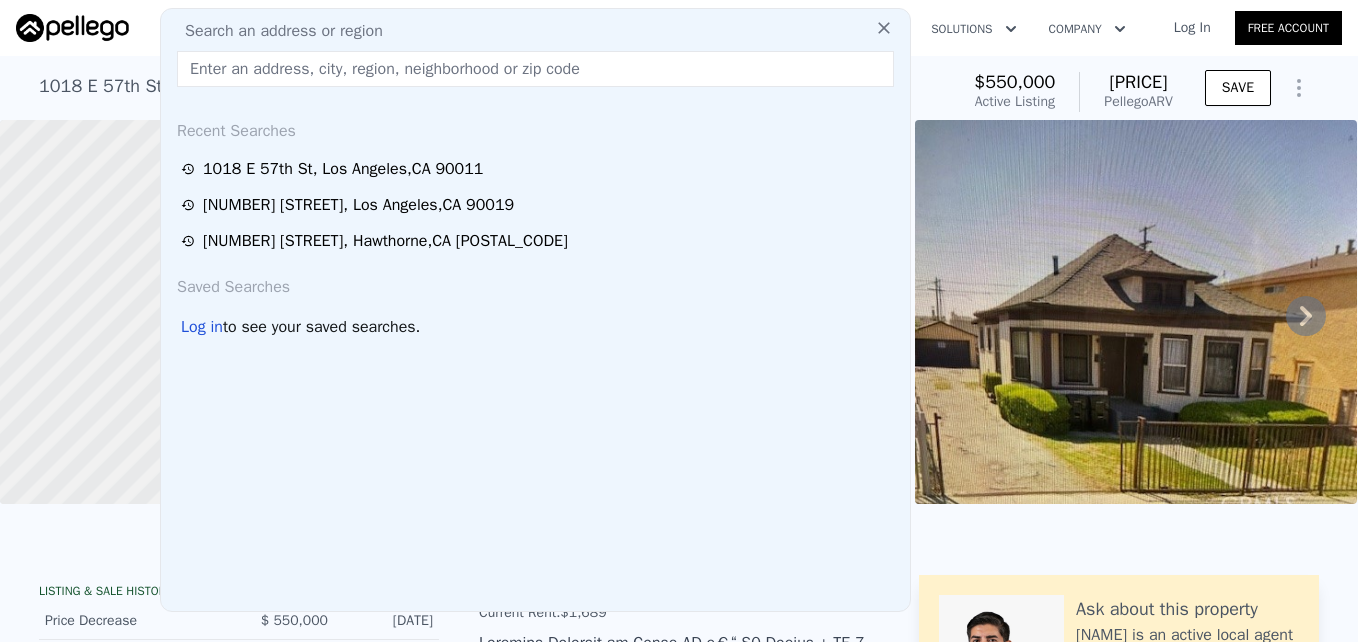 click at bounding box center (535, 69) 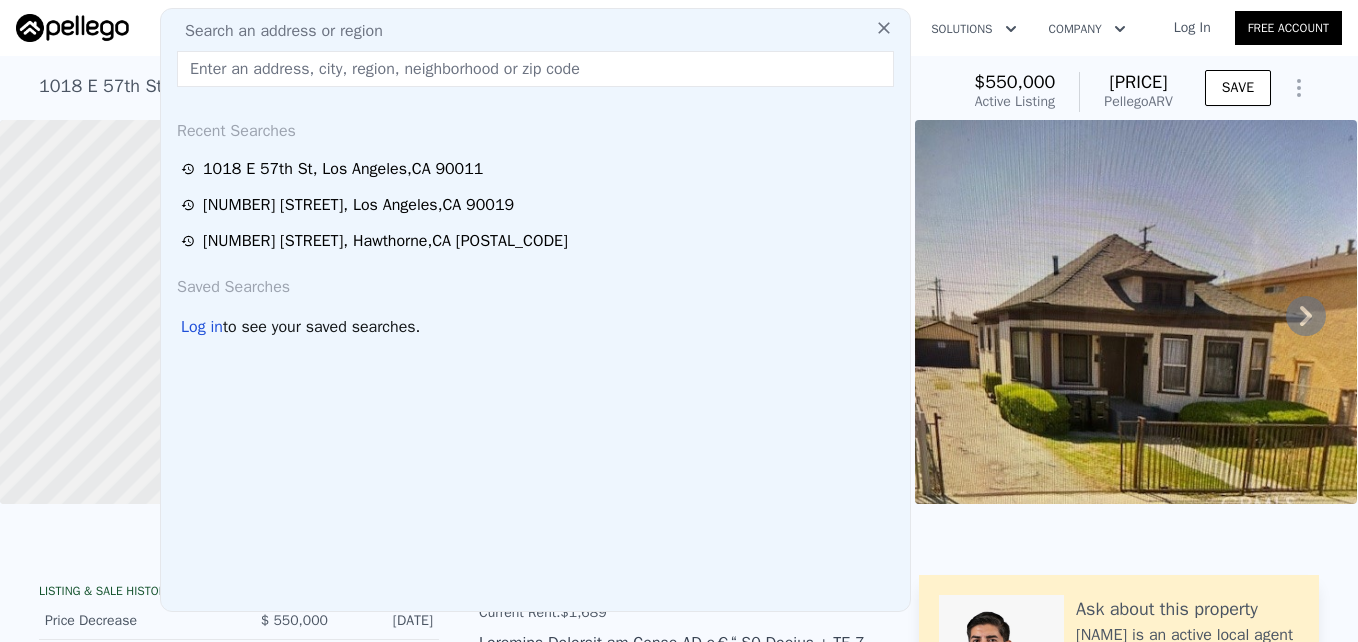 click at bounding box center (535, 69) 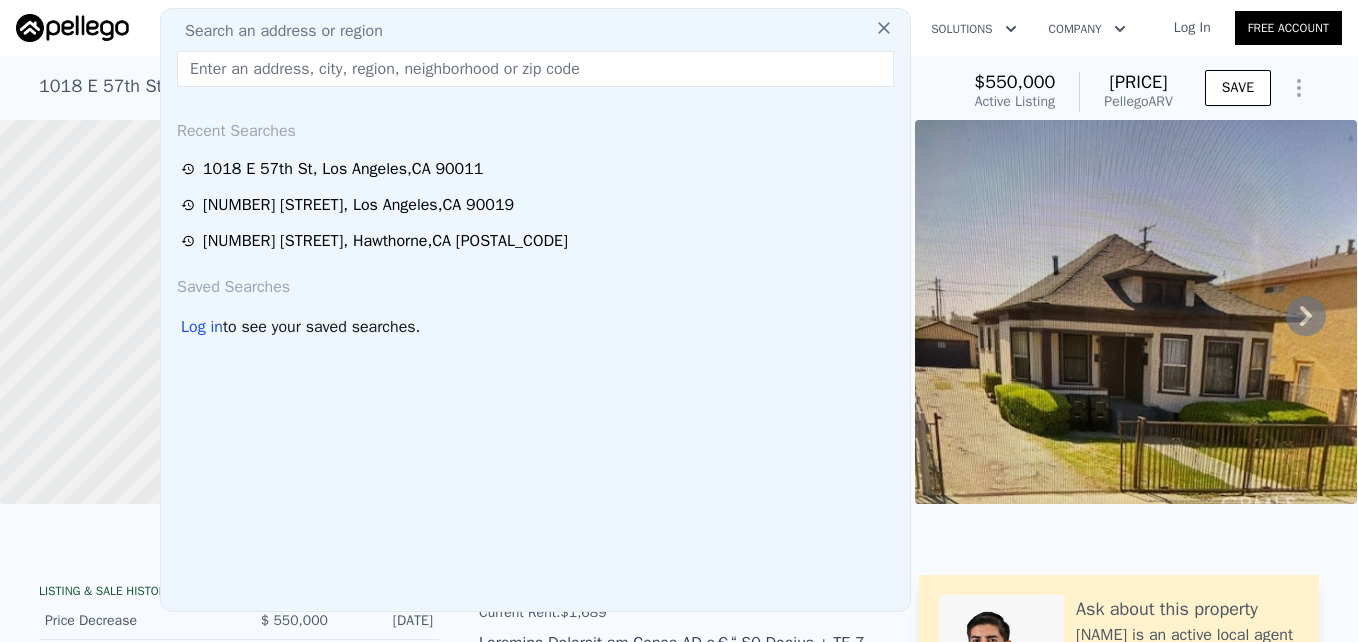 paste on "[NUMBER] [STREET], [CITY], [STATE] [POSTAL_CODE]" 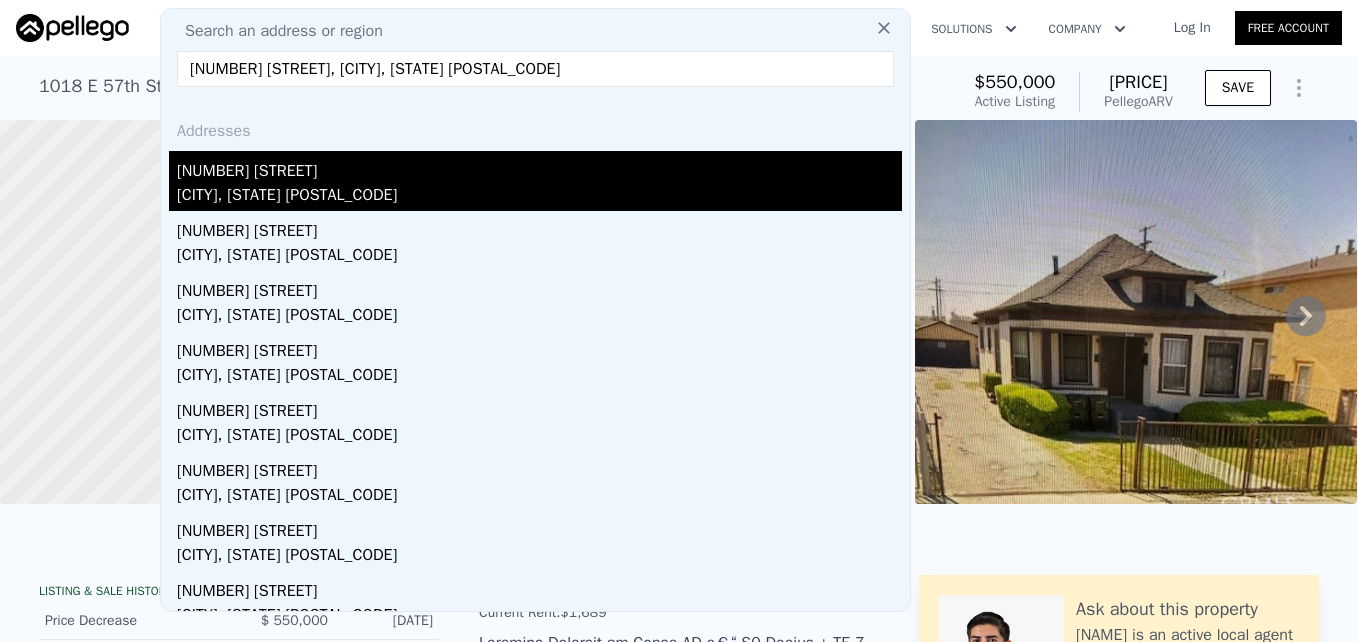 type on "[NUMBER] [STREET], [CITY], [STATE] [POSTAL_CODE]" 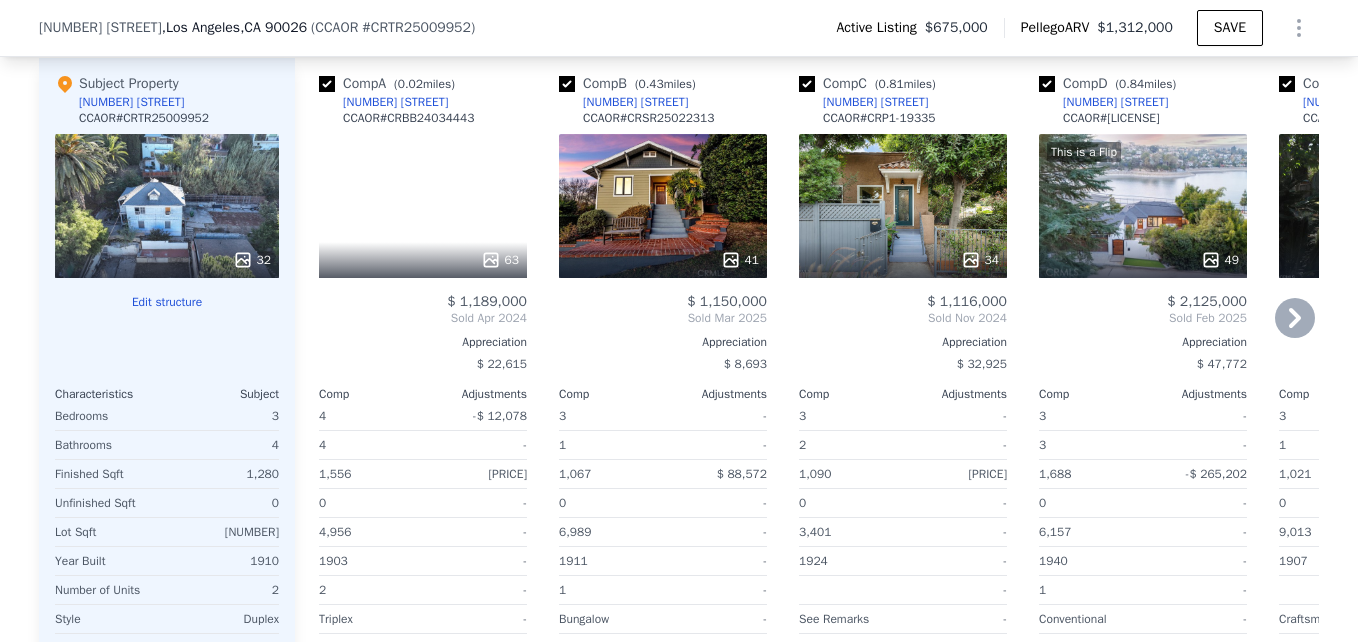 scroll, scrollTop: 2154, scrollLeft: 0, axis: vertical 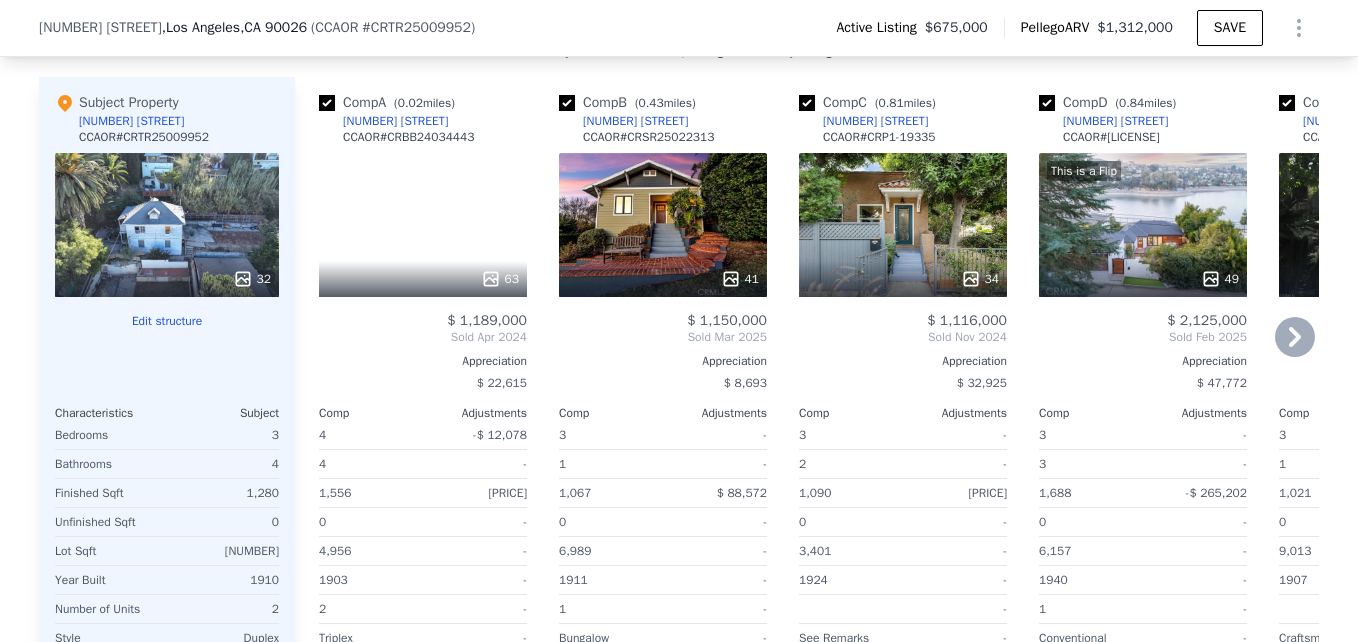 click on "63" at bounding box center [423, 225] 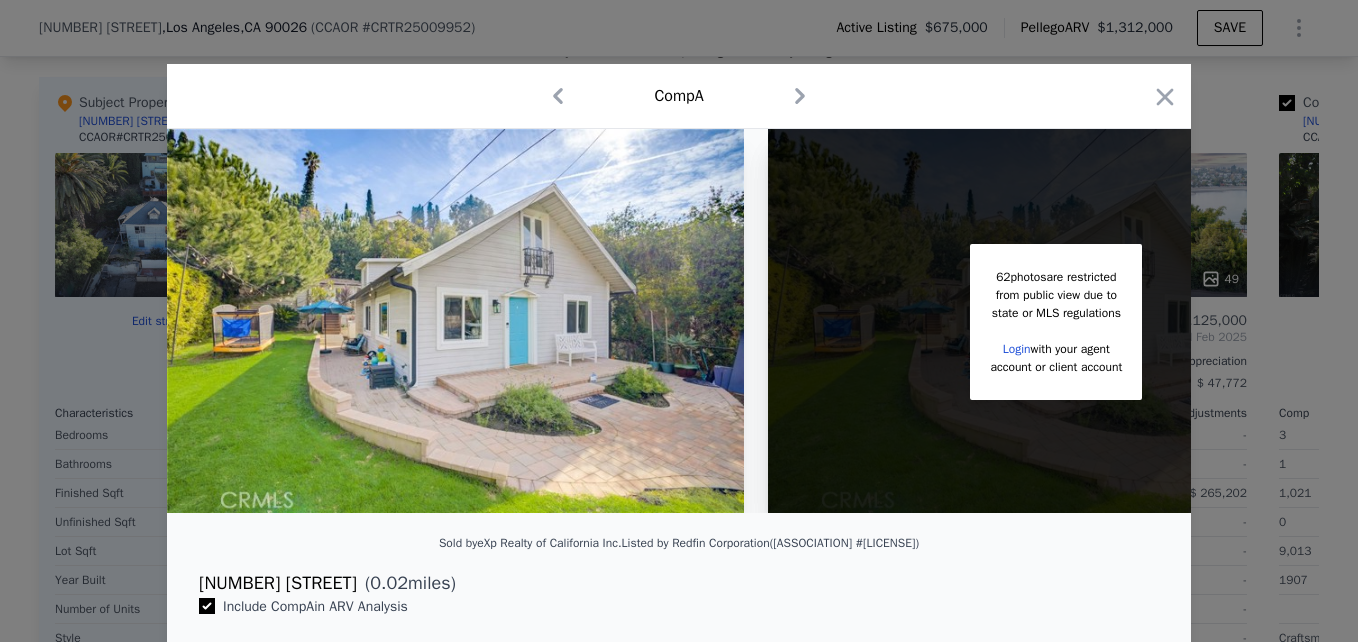 scroll, scrollTop: 114, scrollLeft: 0, axis: vertical 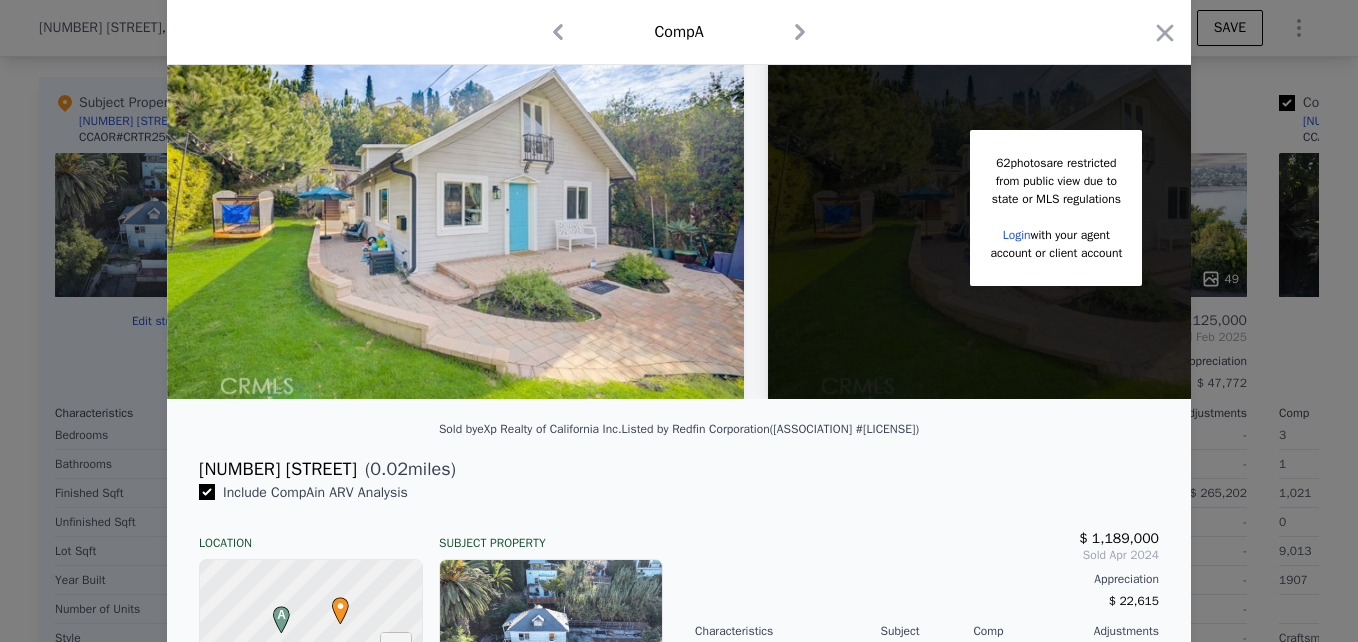 click at bounding box center [679, 321] 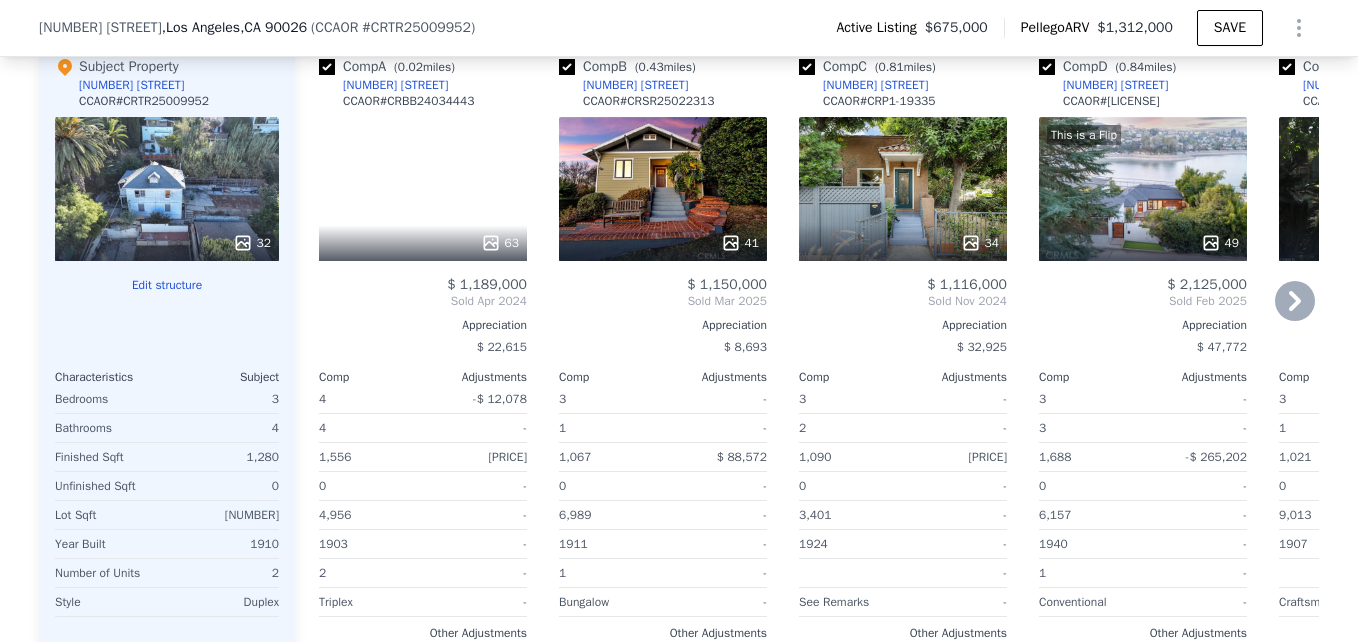 scroll, scrollTop: 2191, scrollLeft: 0, axis: vertical 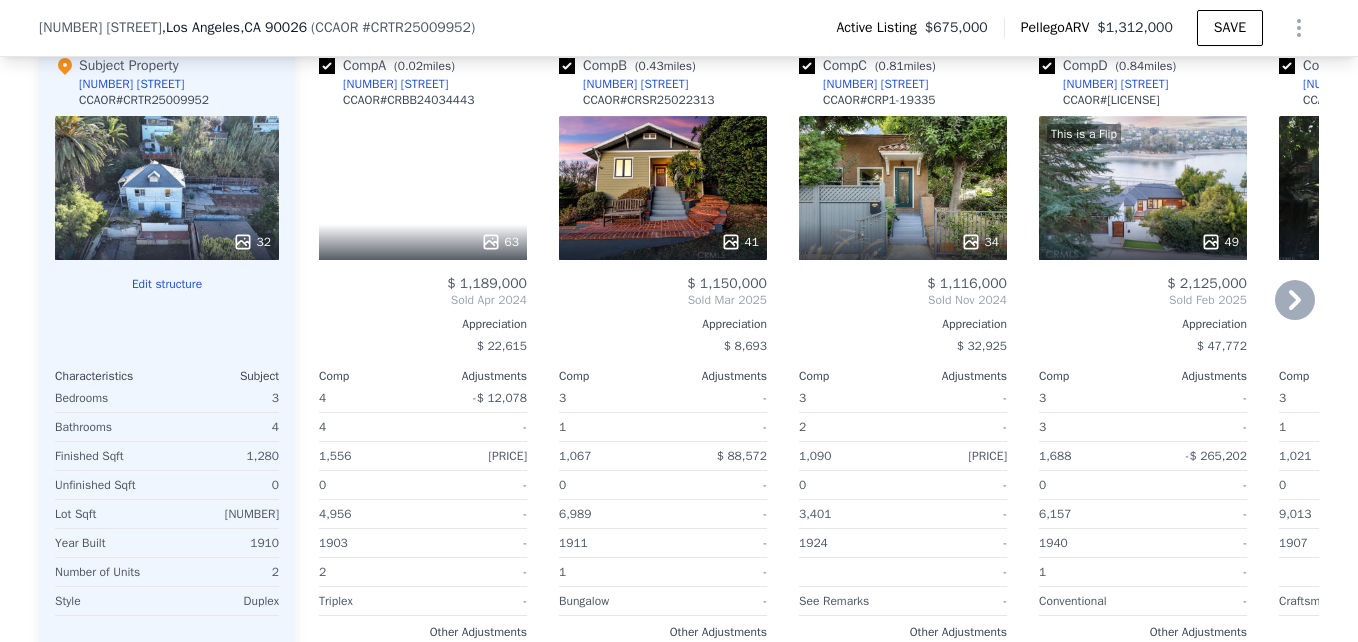 click on "3" at bounding box center (609, 398) 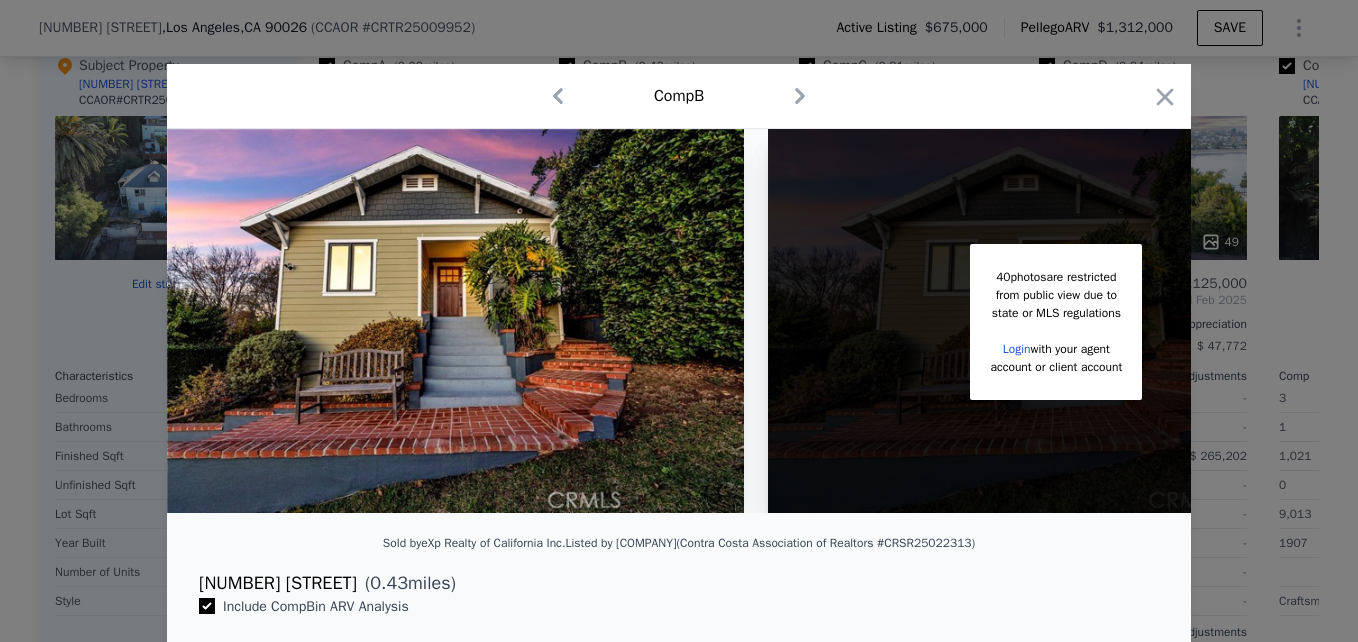 click at bounding box center [679, 321] 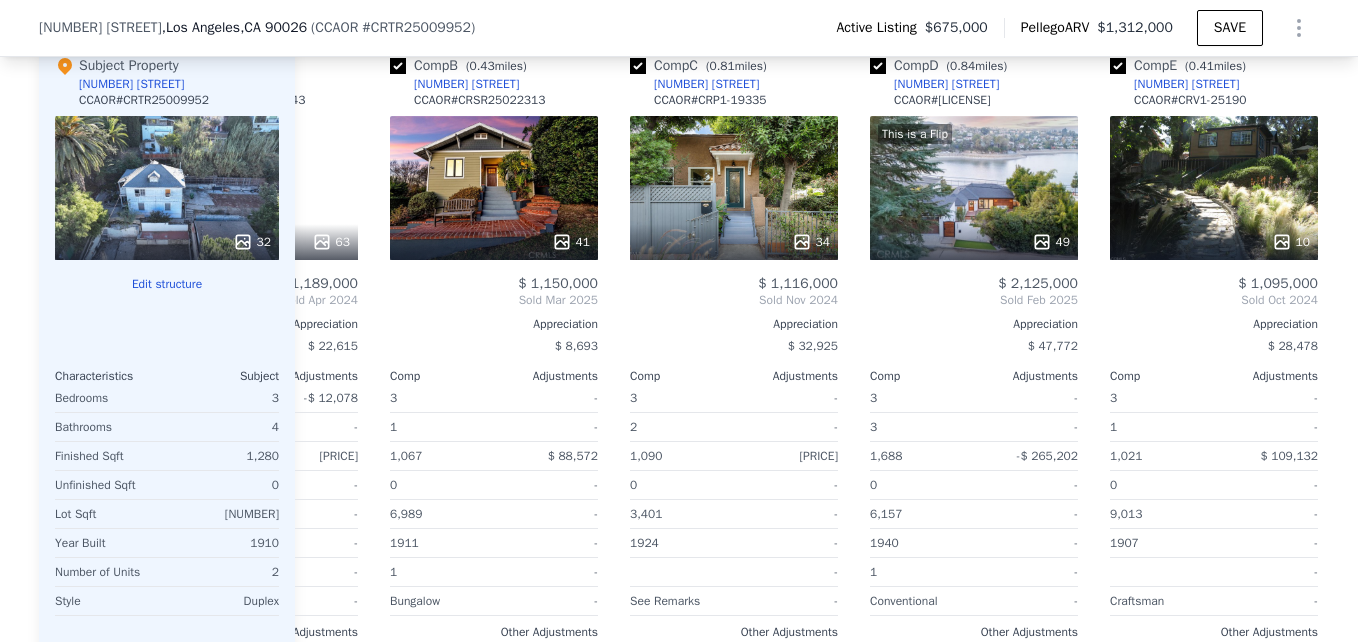 scroll, scrollTop: 0, scrollLeft: 0, axis: both 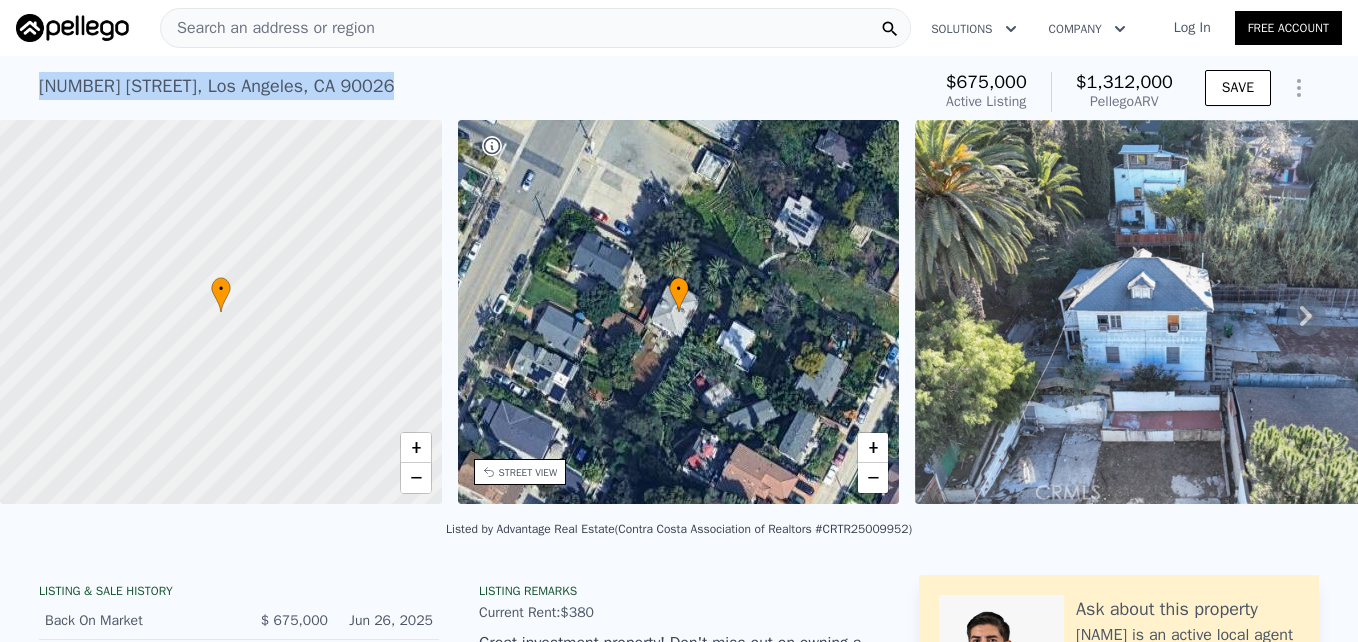 drag, startPoint x: 25, startPoint y: 77, endPoint x: 426, endPoint y: 78, distance: 401.00125 